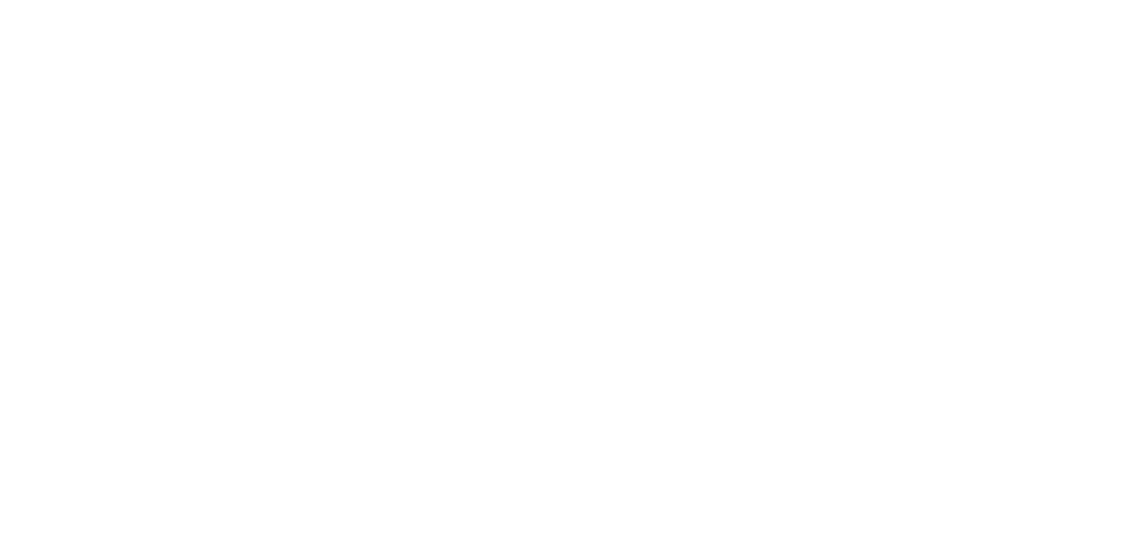 scroll, scrollTop: 0, scrollLeft: 0, axis: both 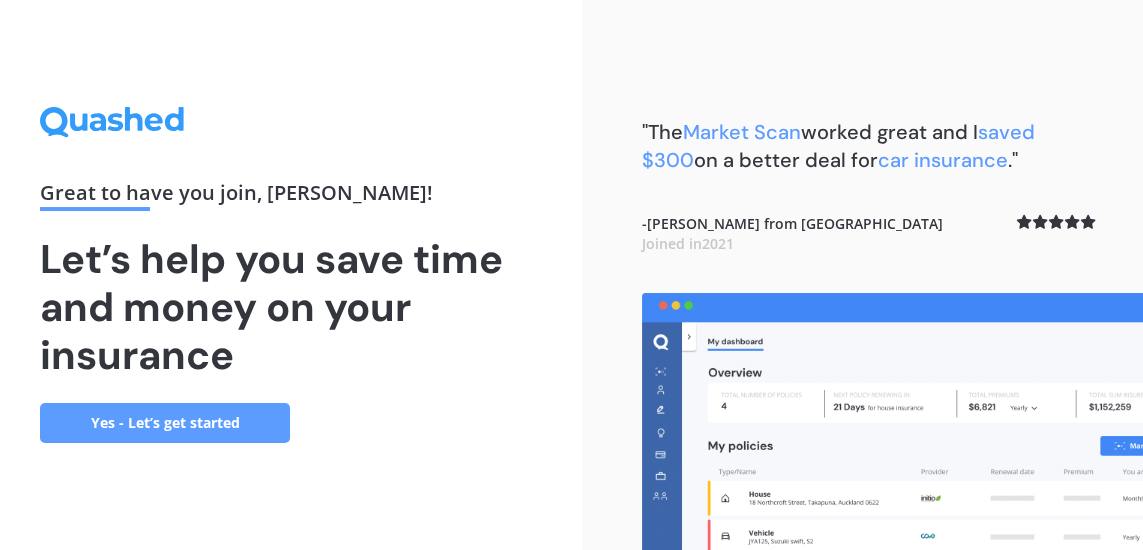 click on "Yes - Let’s get started" at bounding box center (165, 423) 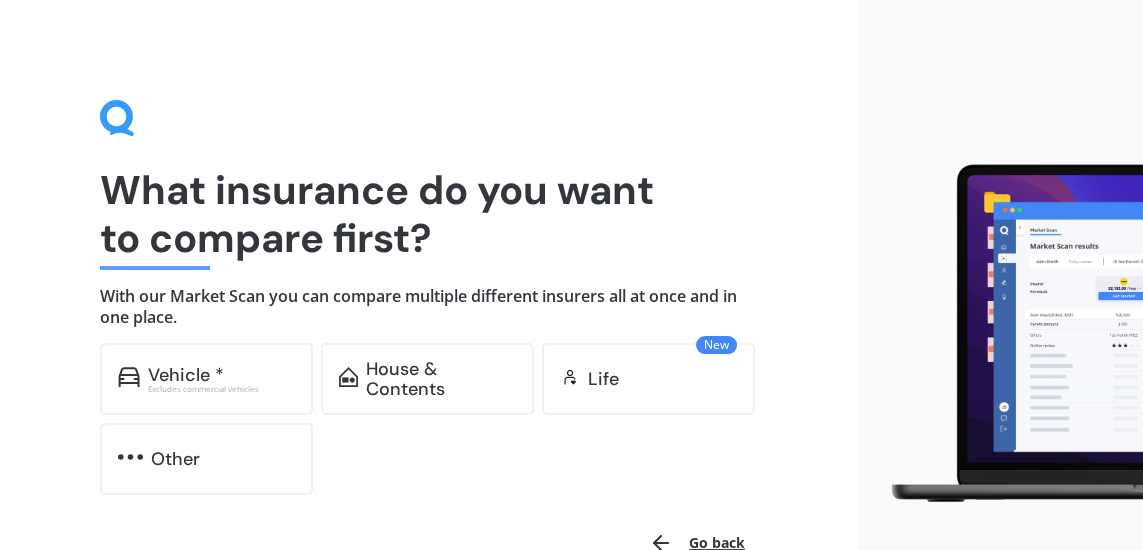 click on "Vehicle *" at bounding box center (186, 375) 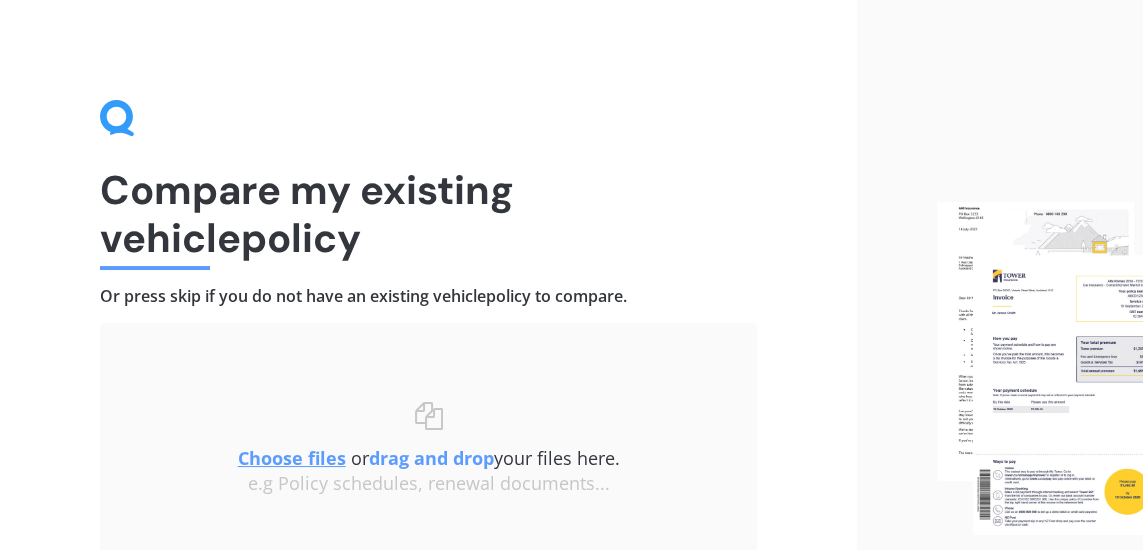 scroll, scrollTop: 123, scrollLeft: 0, axis: vertical 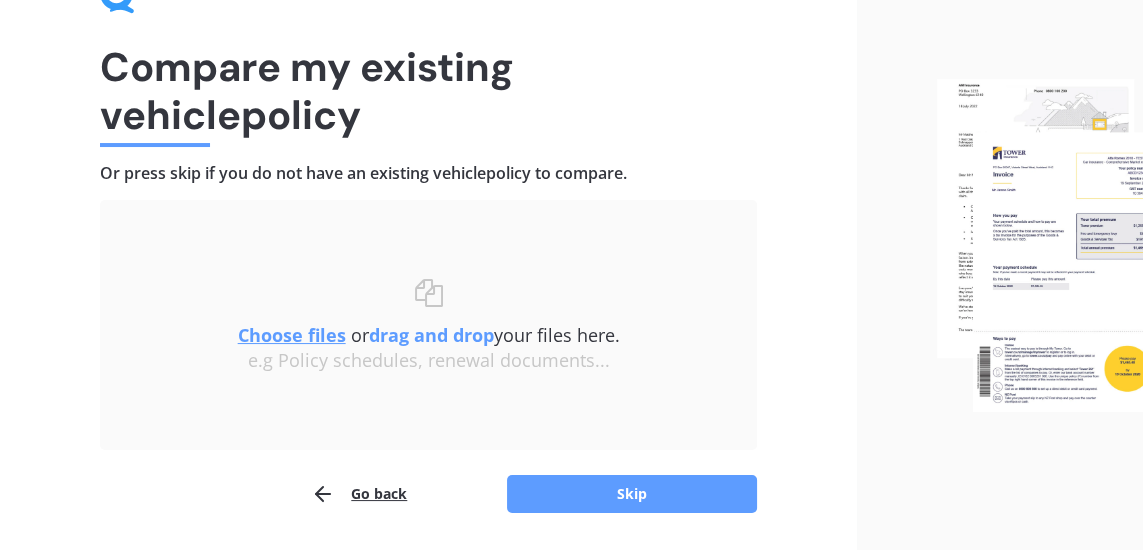 click on "Skip" at bounding box center [632, 494] 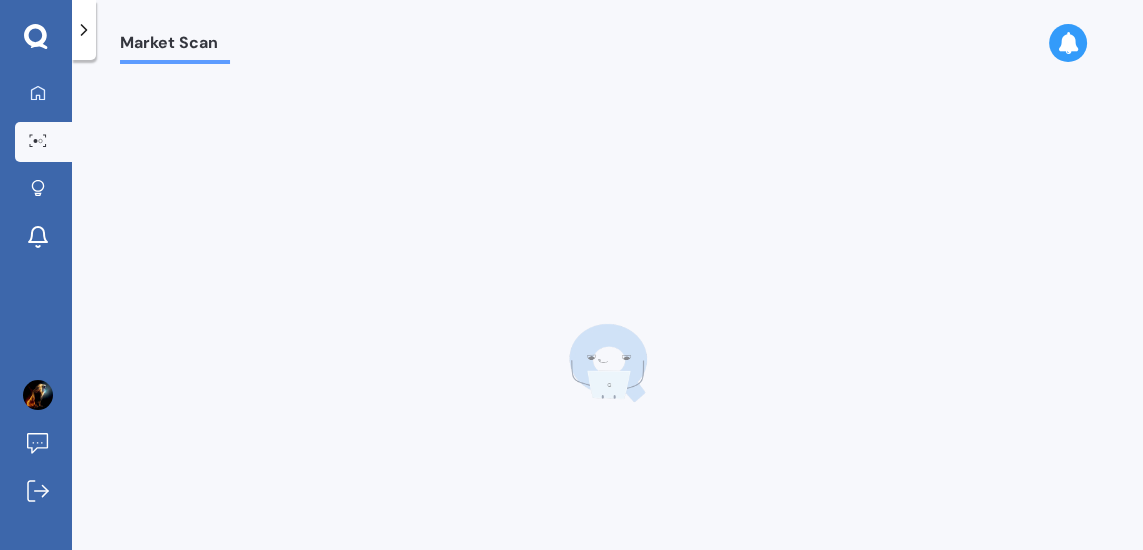 scroll, scrollTop: 0, scrollLeft: 0, axis: both 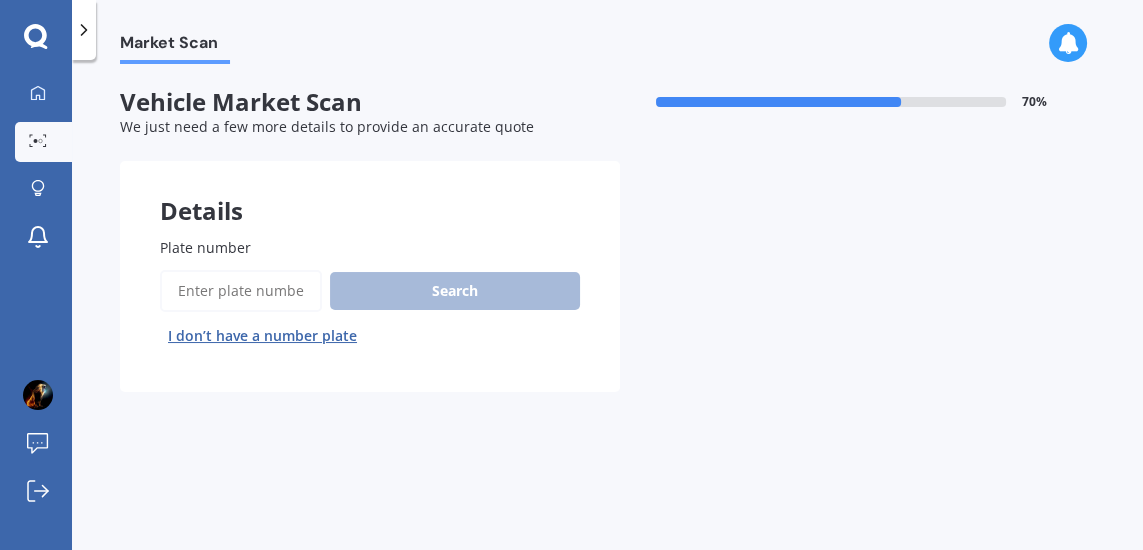 click on "I don’t have a number plate" at bounding box center (262, 336) 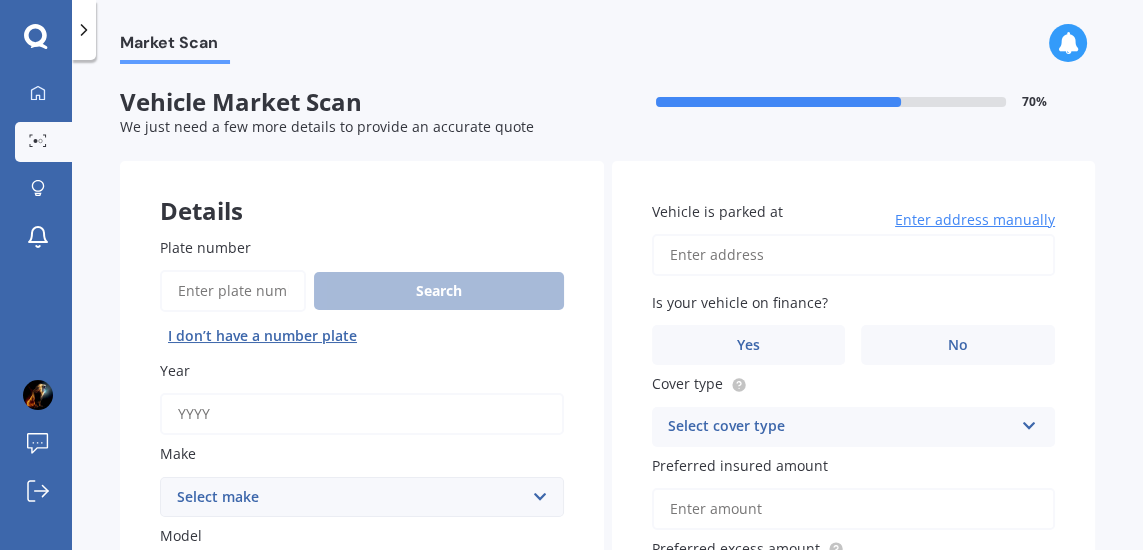 click on "Year" at bounding box center (362, 414) 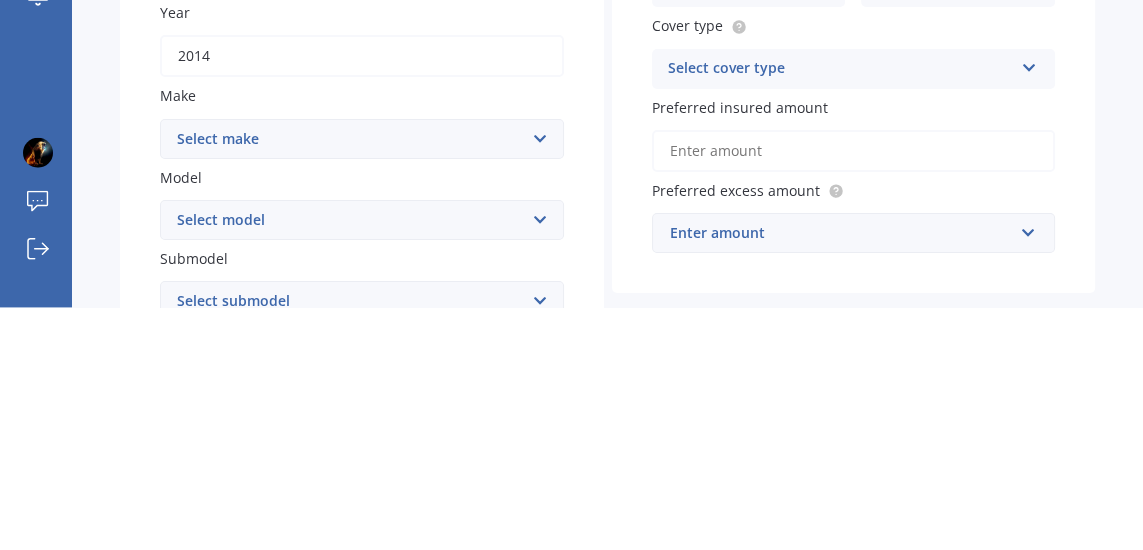 scroll, scrollTop: 120, scrollLeft: 0, axis: vertical 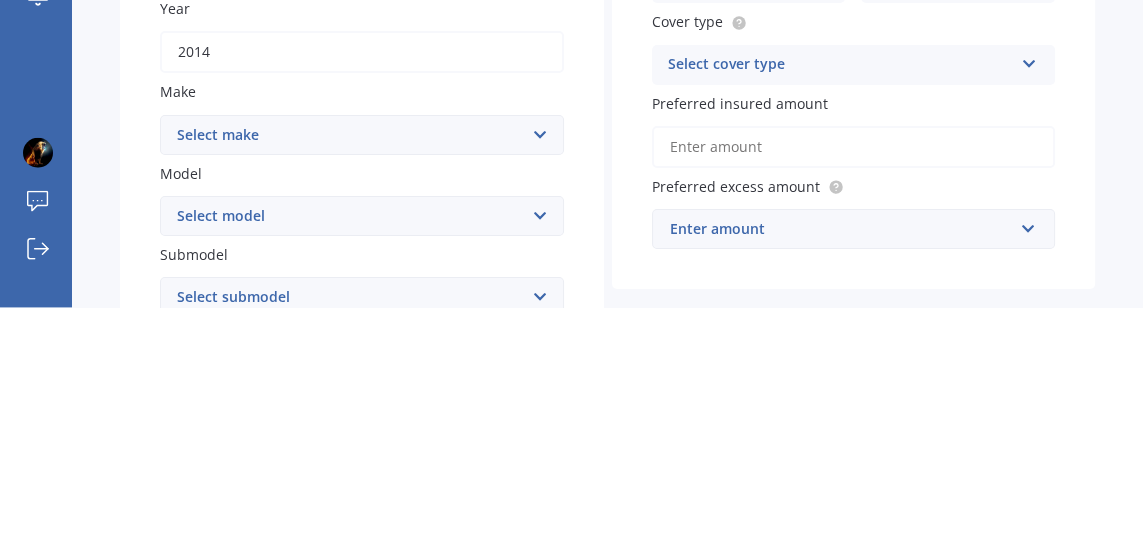 type on "2014" 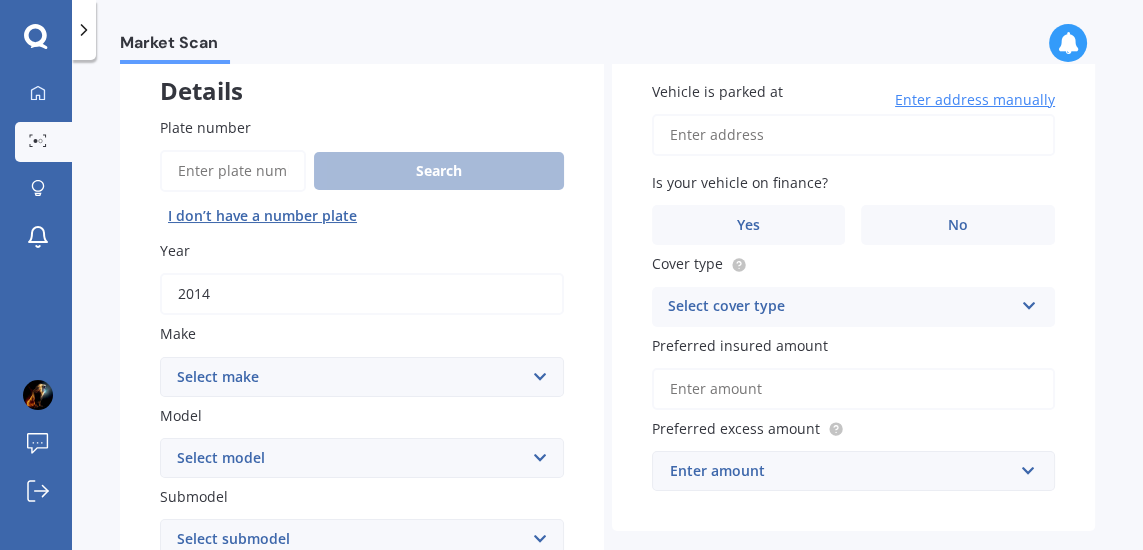select on "MERCEDES BENZ" 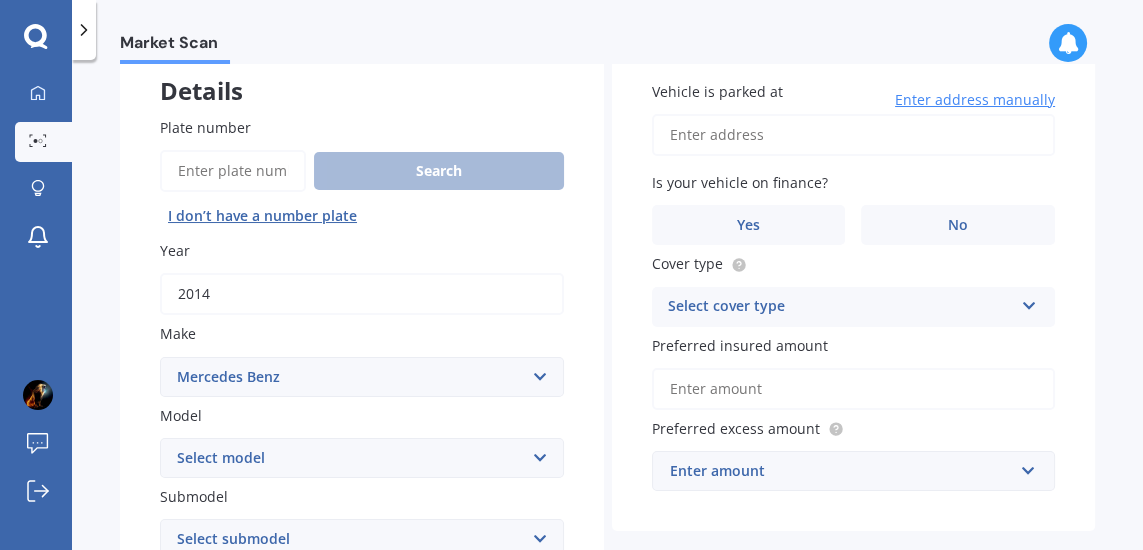 click on "Select model 190 200 220 230 240 250 260 280 300 320 350 380 400 420 450 500 550 560 600 A140 A160 A170 A180 A190 A200 A250 Auto Sleeper B C C200 C300 C320 C63 CL CLA CLC CLK CLS E E-CLASS EQA250 EQC400 G Professional G300 G350 G63 GL GL350 GLA GLB GLC GLC - Class GLE GLS GLS400 GLS500 GLS600 M-Class Maybach S600 Maybach S650 Maybach S680 MB ML R S SL SLK Sprinter Ultima V-Class Vaneo Viano Vito X-Class" at bounding box center [362, 458] 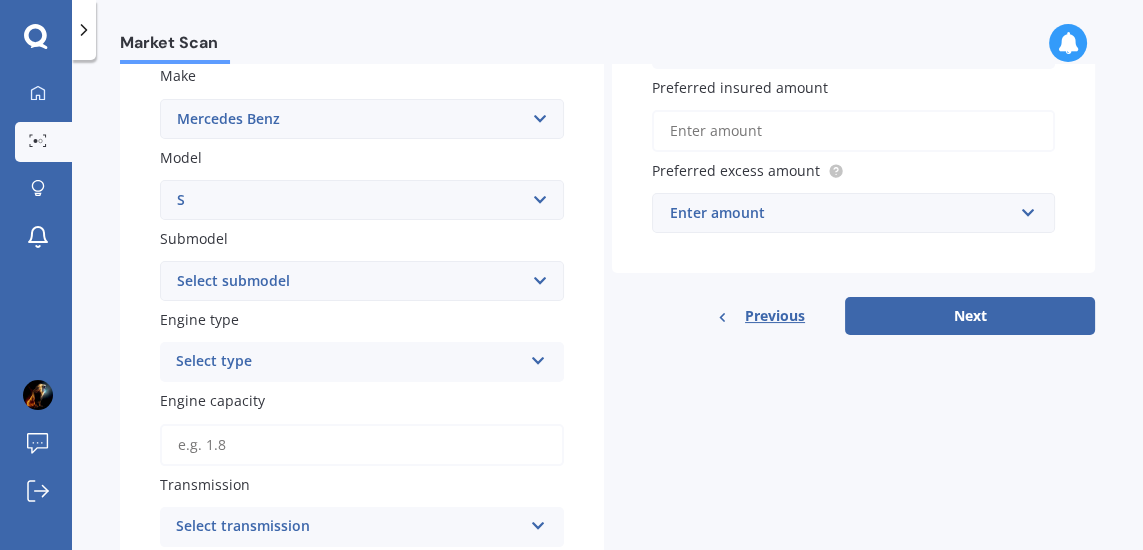 scroll, scrollTop: 397, scrollLeft: 0, axis: vertical 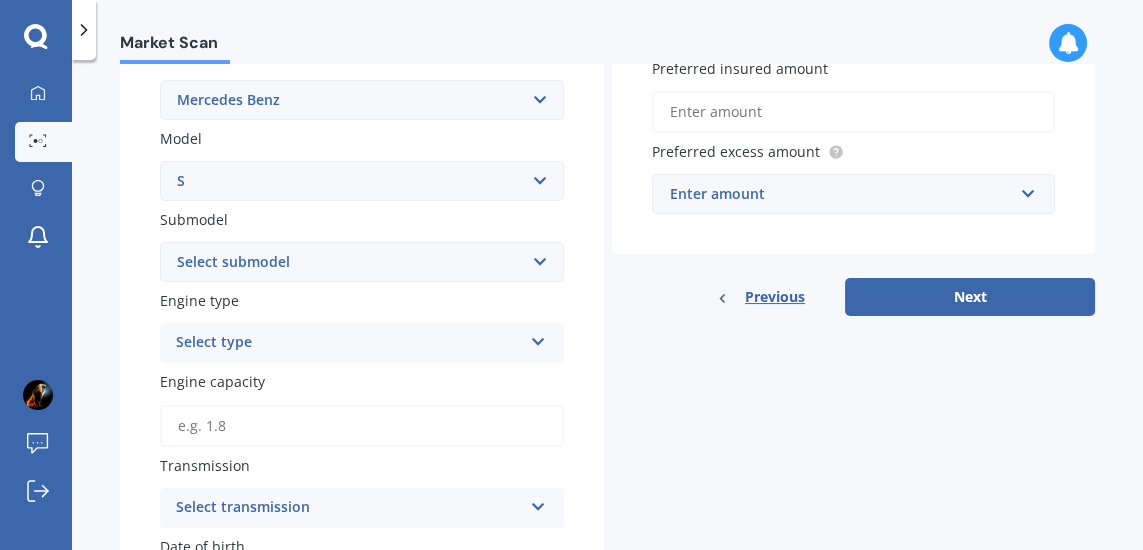 click on "Select submodel 280 320 320CDI 350 420 430 500 500 e 55 AMG 550 600 63 AMG Coupe" at bounding box center (362, 262) 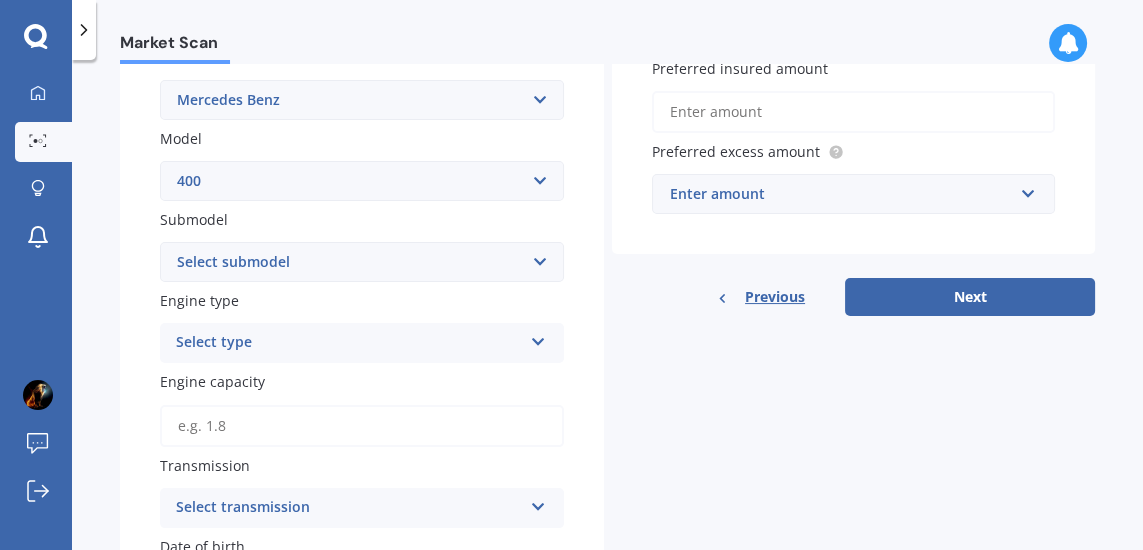 click on "Submodel" at bounding box center [358, 219] 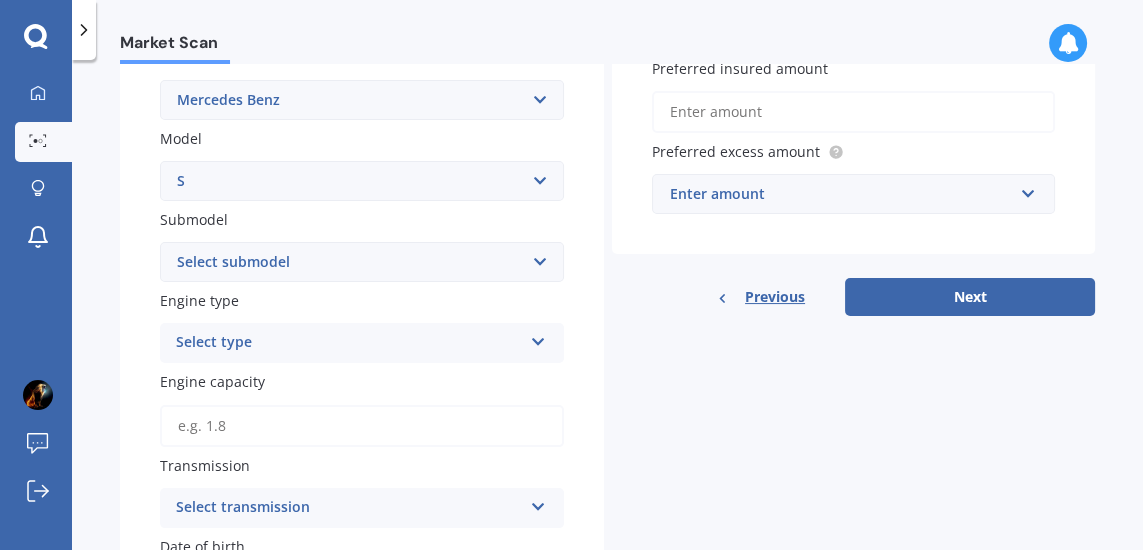 click on "Select submodel 280 320 320CDI 350 420 430 500 500 e 55 AMG 550 600 63 AMG Coupe" at bounding box center (362, 262) 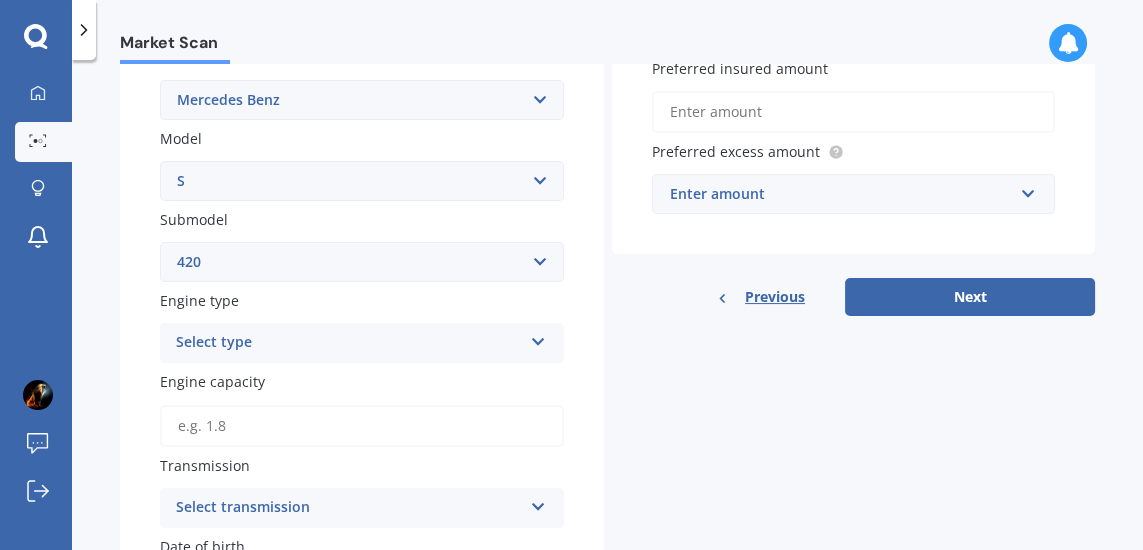 click on "Engine capacity" at bounding box center (362, 426) 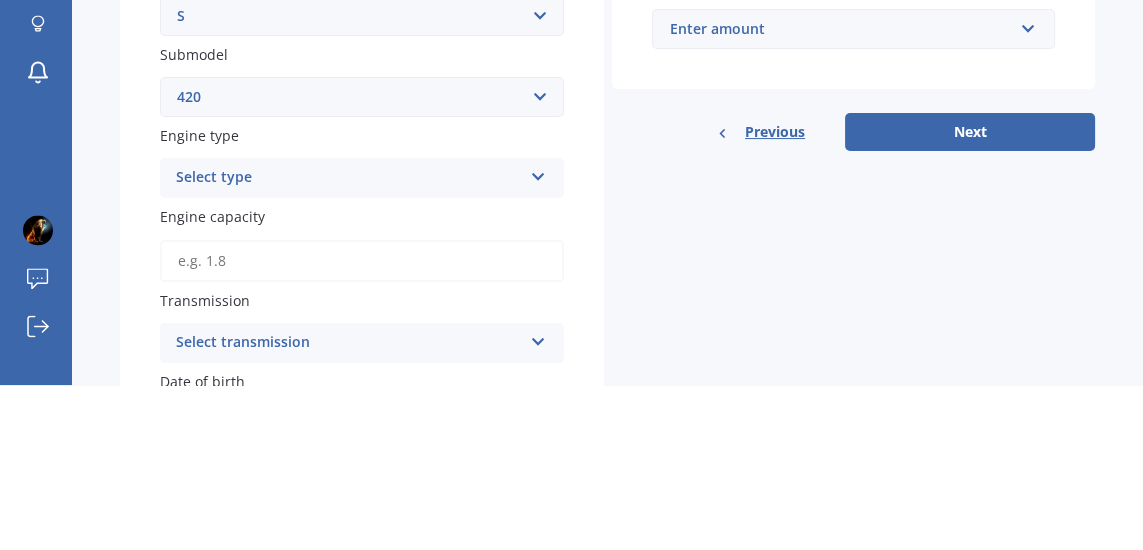 scroll, scrollTop: 11, scrollLeft: 0, axis: vertical 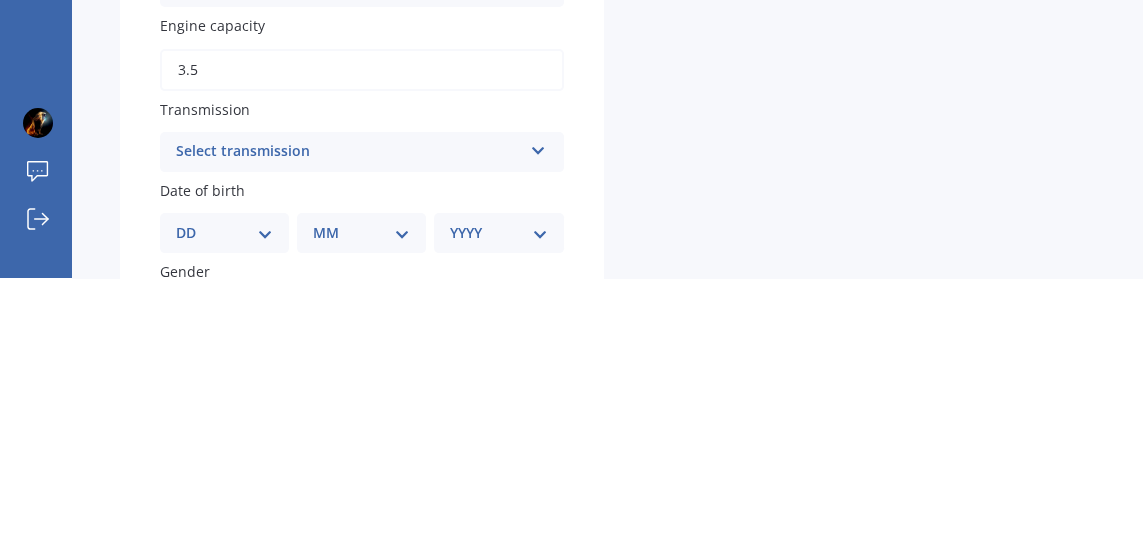 type on "3.5" 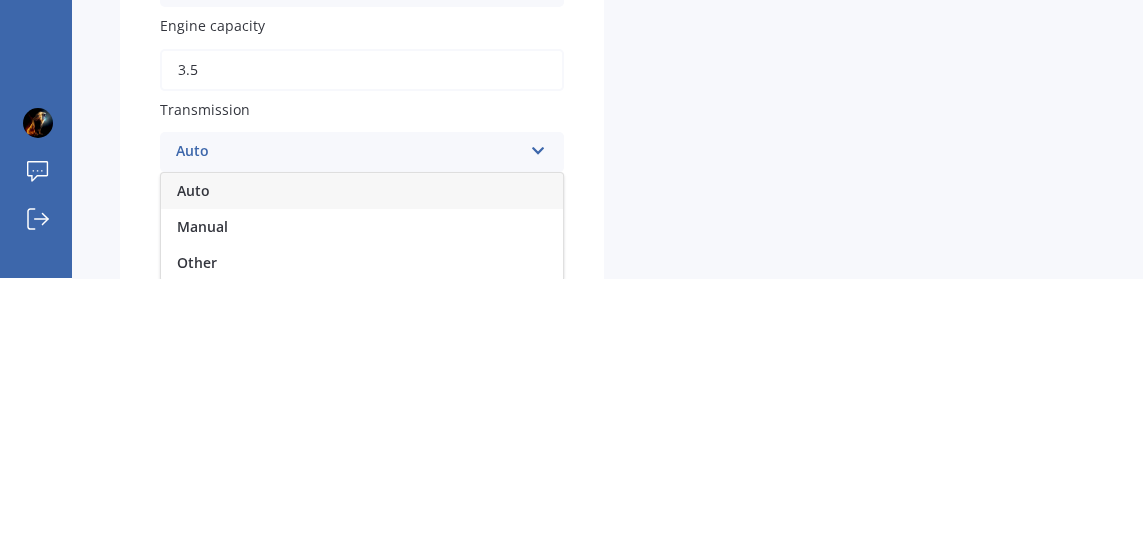 scroll, scrollTop: 11, scrollLeft: 0, axis: vertical 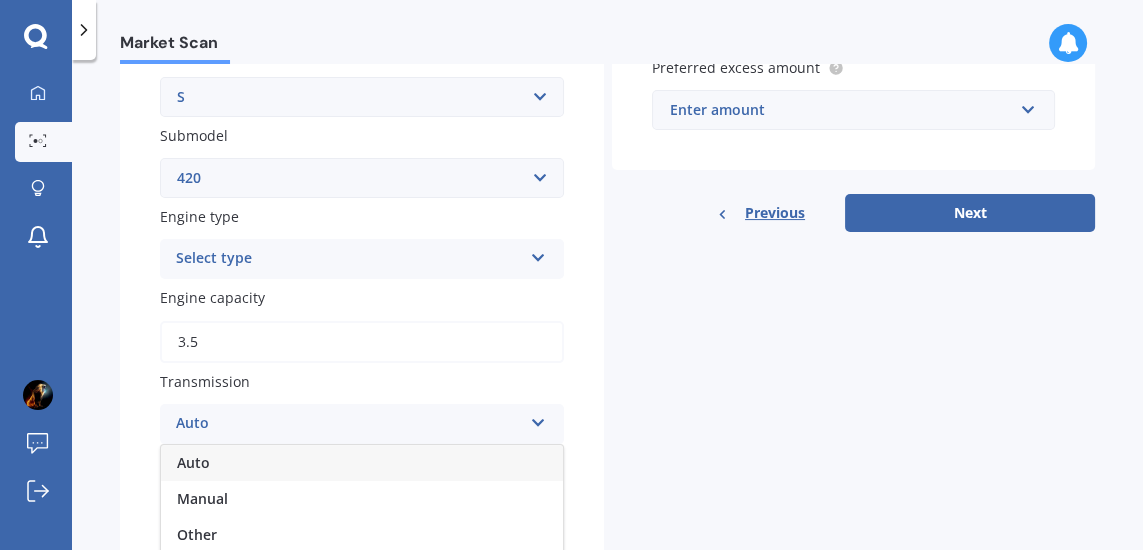 click on "Auto" at bounding box center [362, 463] 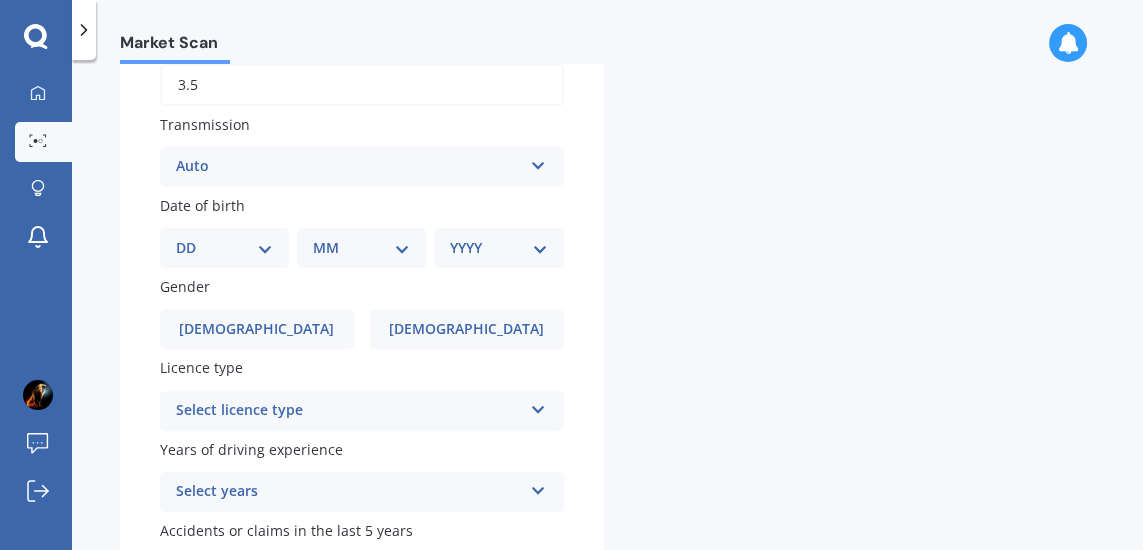 scroll, scrollTop: 752, scrollLeft: 0, axis: vertical 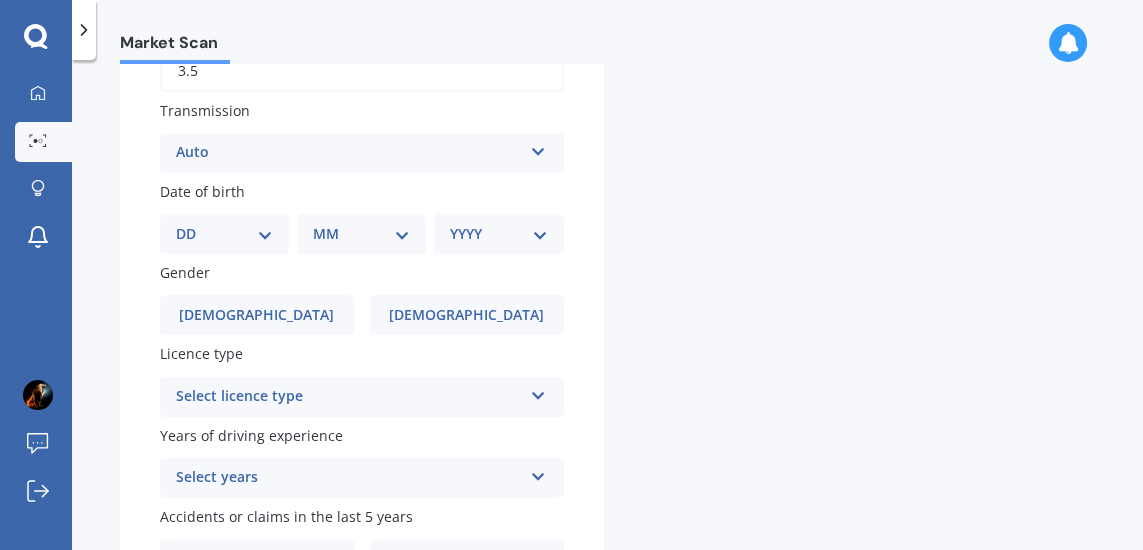 click on "DD 01 02 03 04 05 06 07 08 09 10 11 12 13 14 15 16 17 18 19 20 21 22 23 24 25 26 27 28 29 30 31" at bounding box center (224, 234) 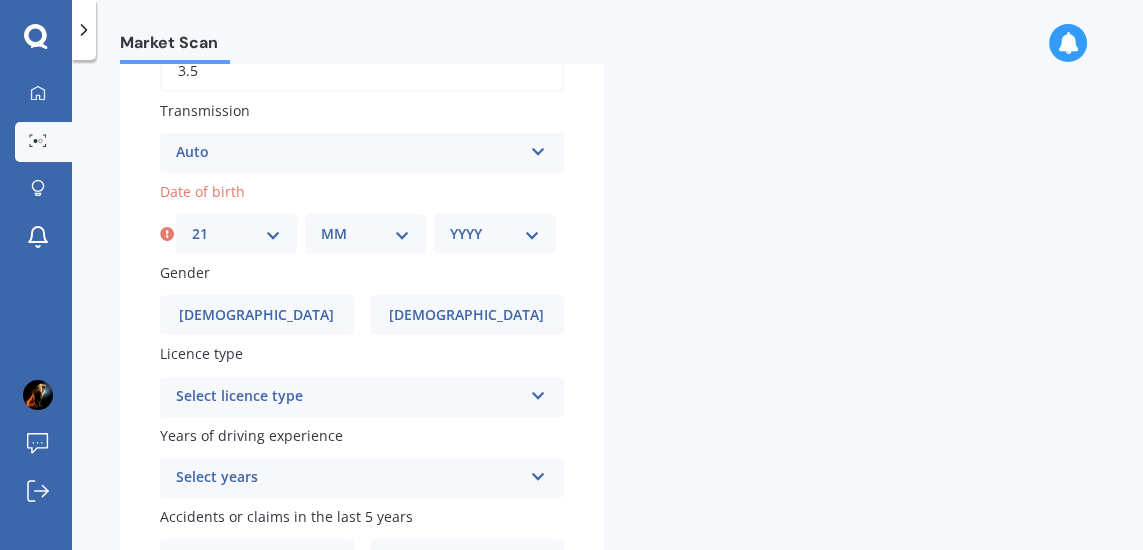click on "MM 01 02 03 04 05 06 07 08 09 10 11 12" at bounding box center (365, 234) 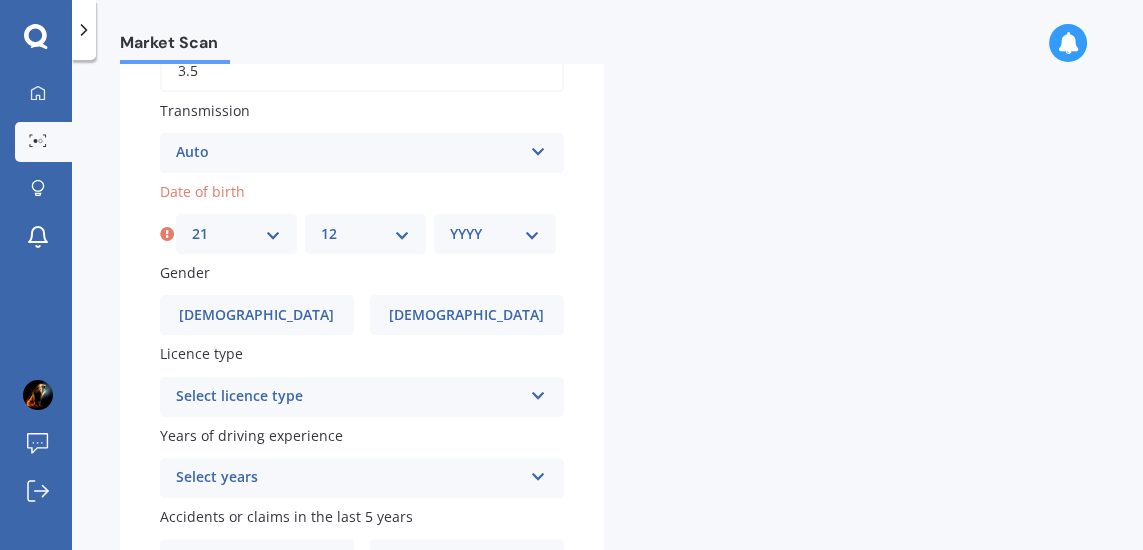 click on "YYYY 2025 2024 2023 2022 2021 2020 2019 2018 2017 2016 2015 2014 2013 2012 2011 2010 2009 2008 2007 2006 2005 2004 2003 2002 2001 2000 1999 1998 1997 1996 1995 1994 1993 1992 1991 1990 1989 1988 1987 1986 1985 1984 1983 1982 1981 1980 1979 1978 1977 1976 1975 1974 1973 1972 1971 1970 1969 1968 1967 1966 1965 1964 1963 1962 1961 1960 1959 1958 1957 1956 1955 1954 1953 1952 1951 1950 1949 1948 1947 1946 1945 1944 1943 1942 1941 1940 1939 1938 1937 1936 1935 1934 1933 1932 1931 1930 1929 1928 1927 1926" at bounding box center (494, 234) 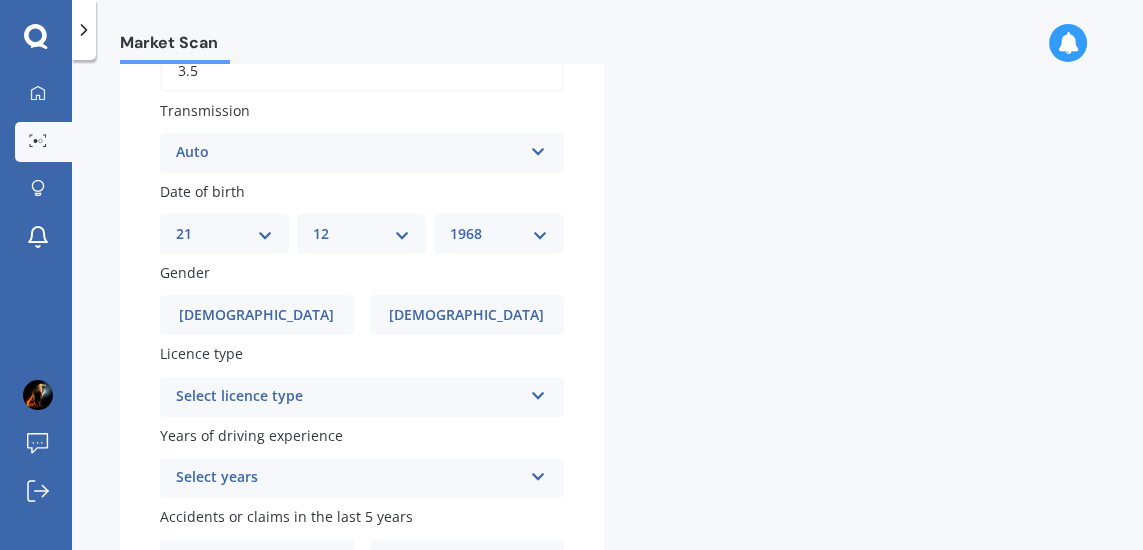 click on "Male" at bounding box center [257, 315] 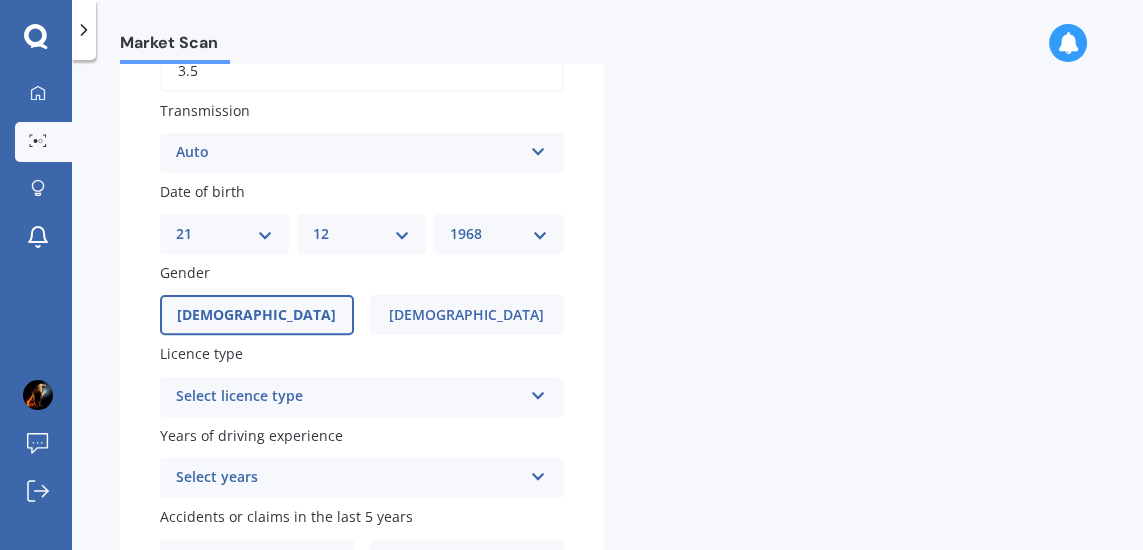 click on "Select licence type" at bounding box center (349, 397) 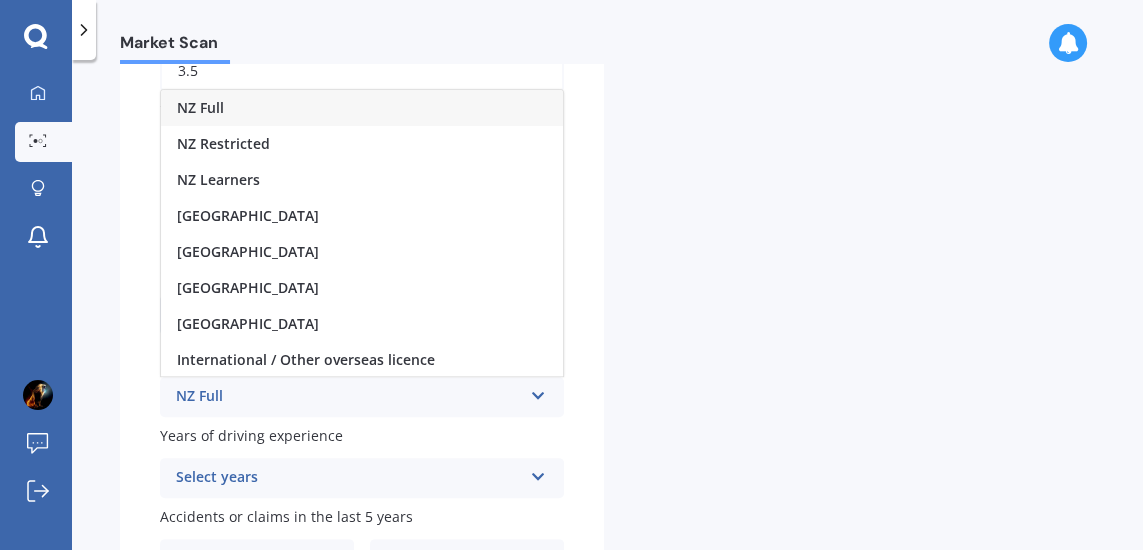 click on "NZ Full" at bounding box center (362, 108) 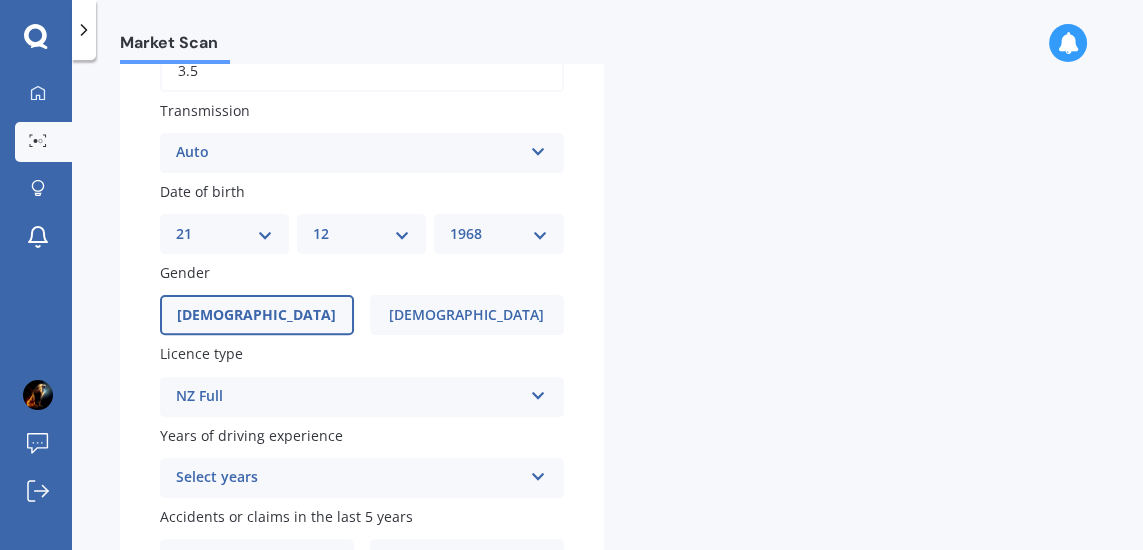 scroll, scrollTop: 805, scrollLeft: 0, axis: vertical 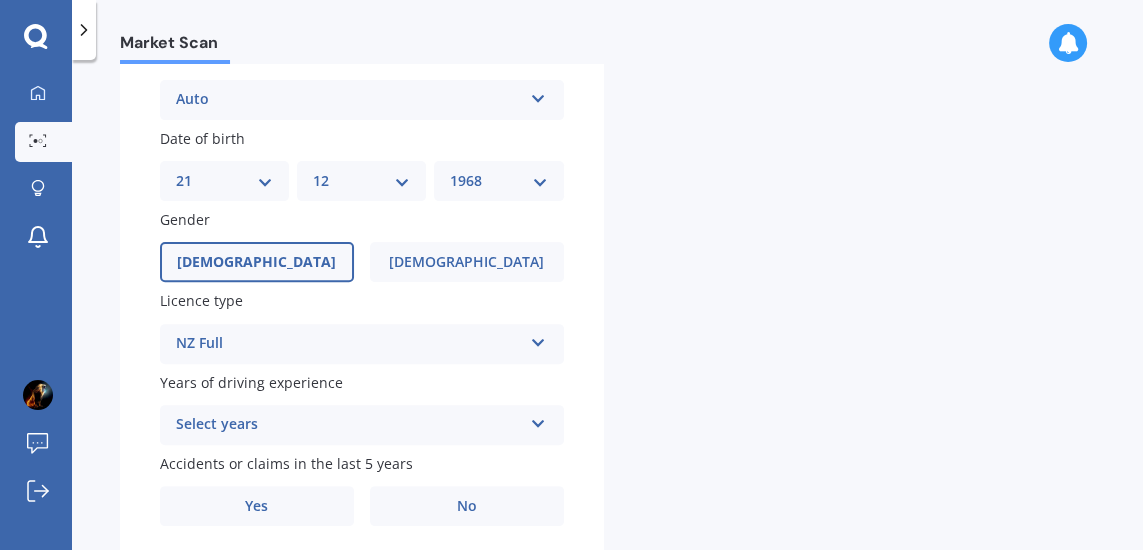click on "Select years" at bounding box center (349, 425) 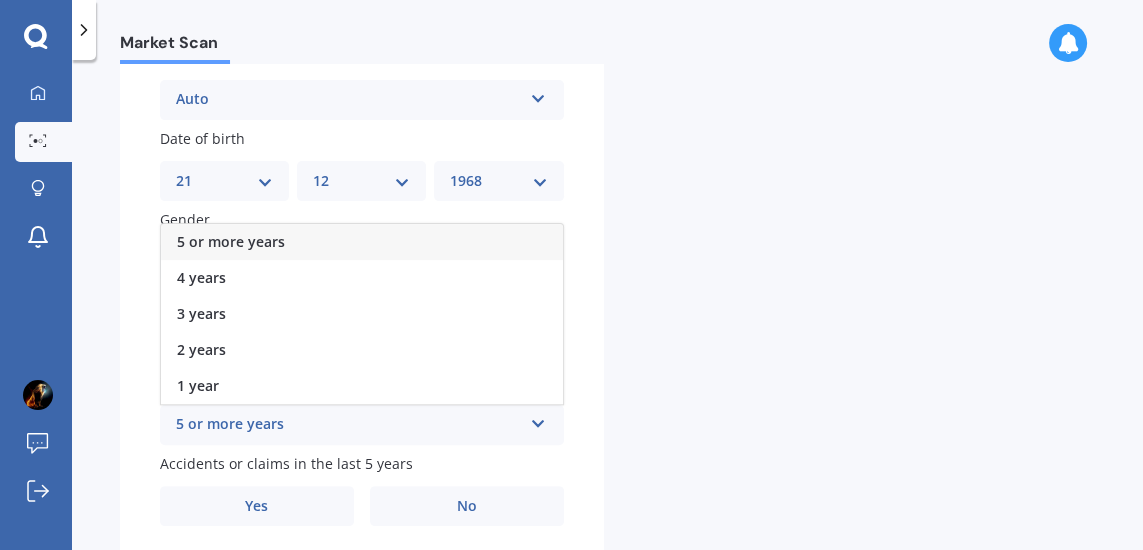 click on "1 year" at bounding box center [362, 386] 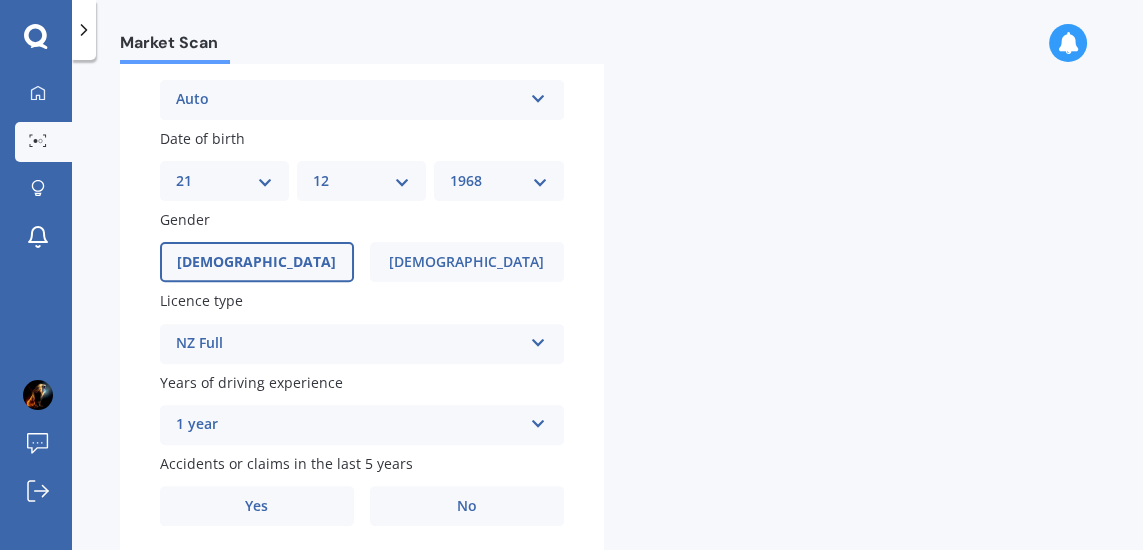 click at bounding box center (538, 420) 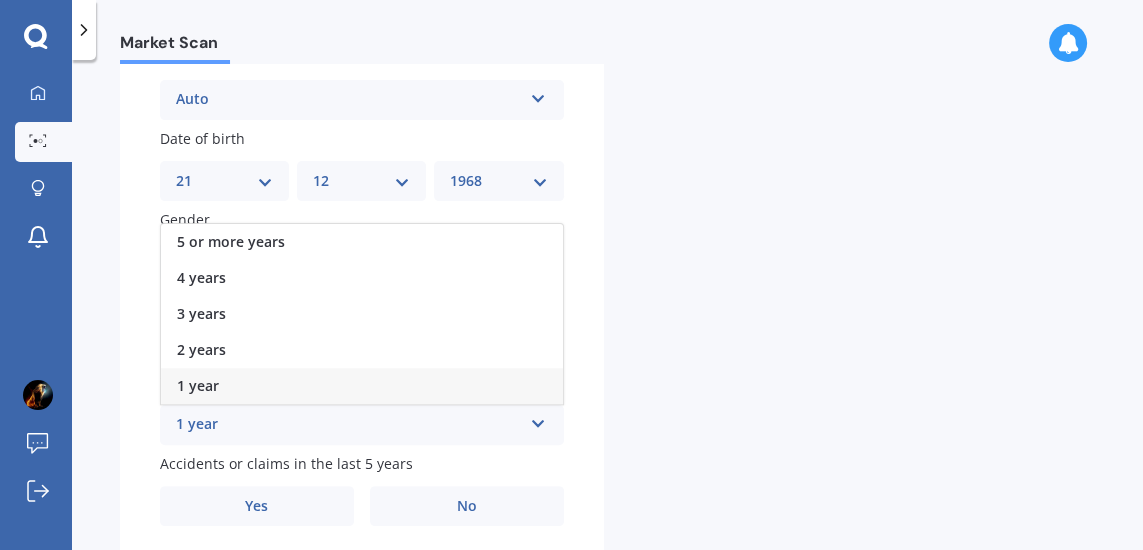 click on "5 or more years" at bounding box center (362, 242) 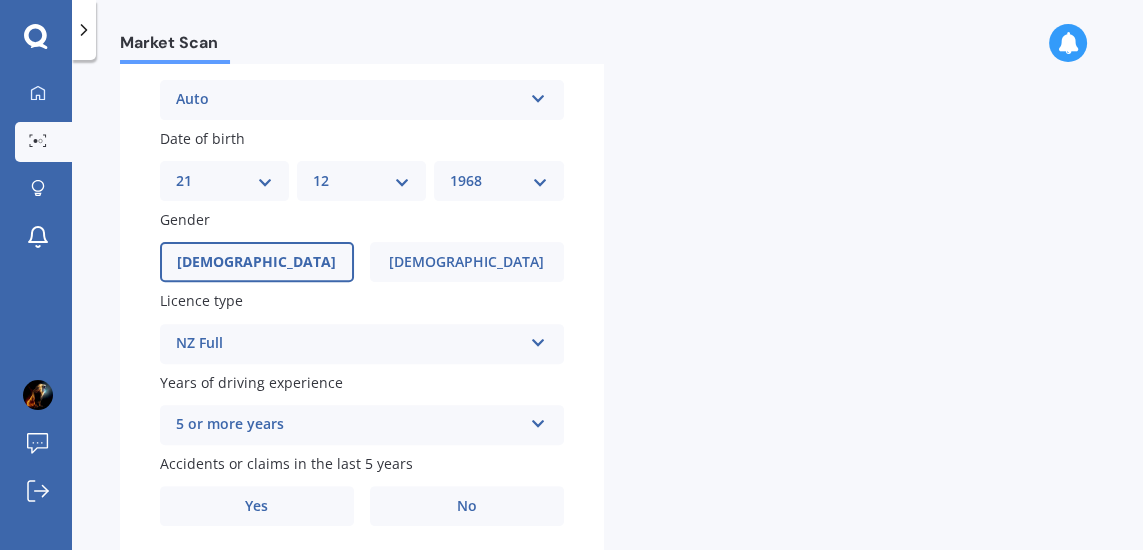 scroll, scrollTop: 0, scrollLeft: 0, axis: both 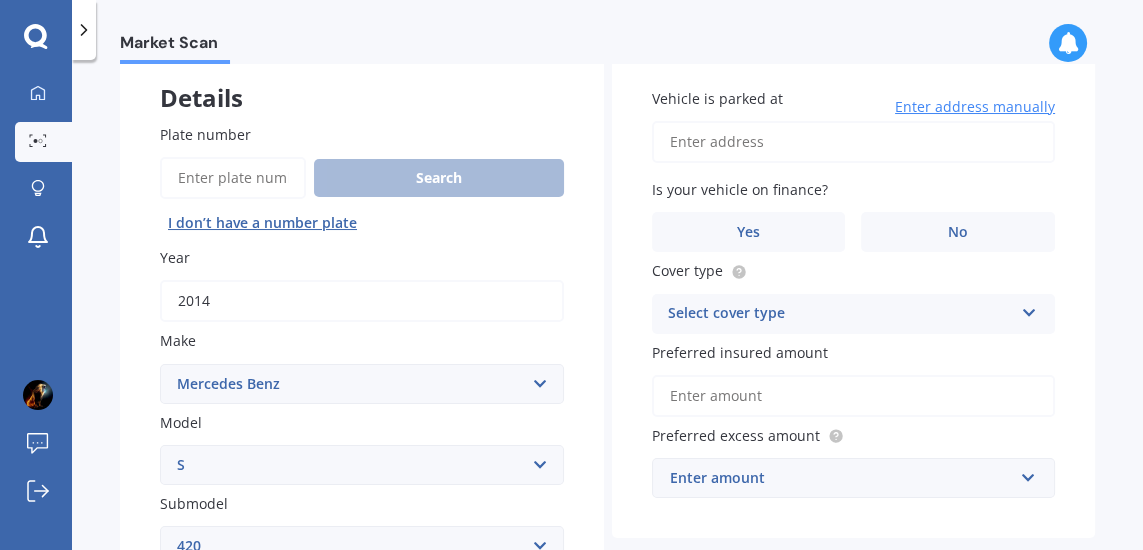click on "Vehicle is parked at" at bounding box center [854, 142] 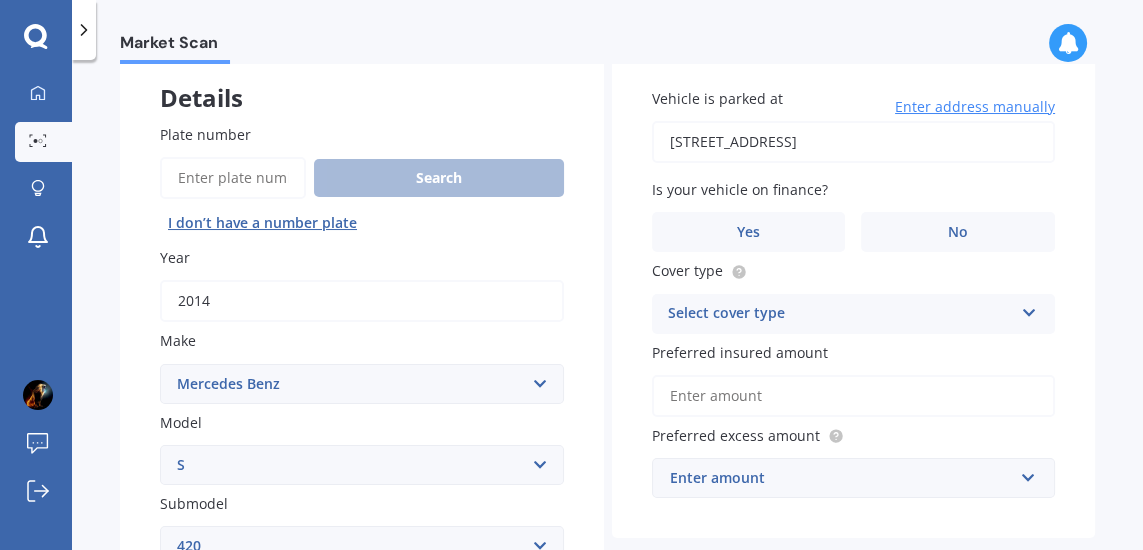 type on "21 Ruakaka Beach Road, Ruakākā 0116" 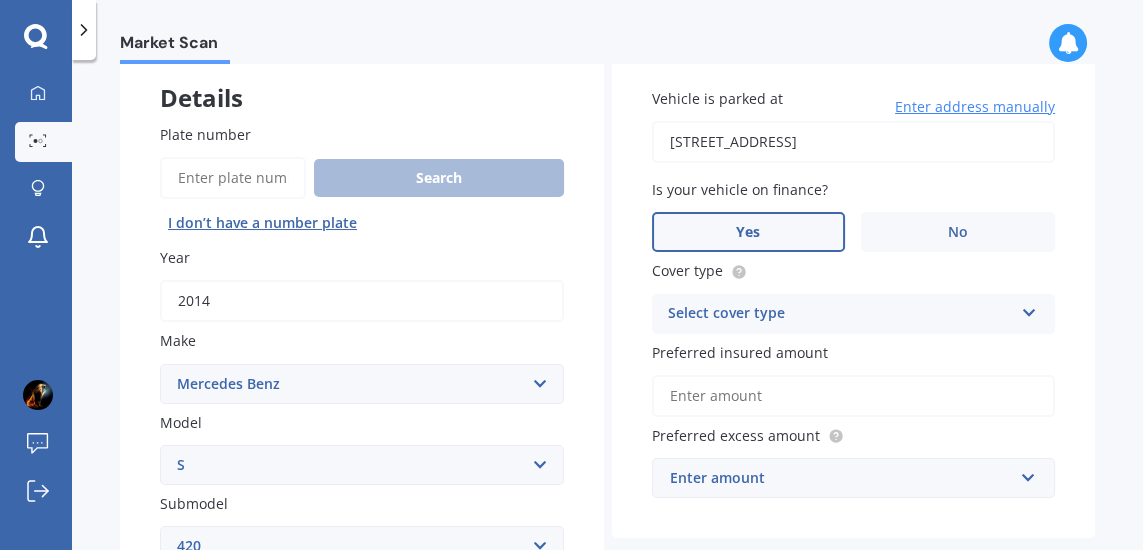 click on "Select cover type" at bounding box center [841, 314] 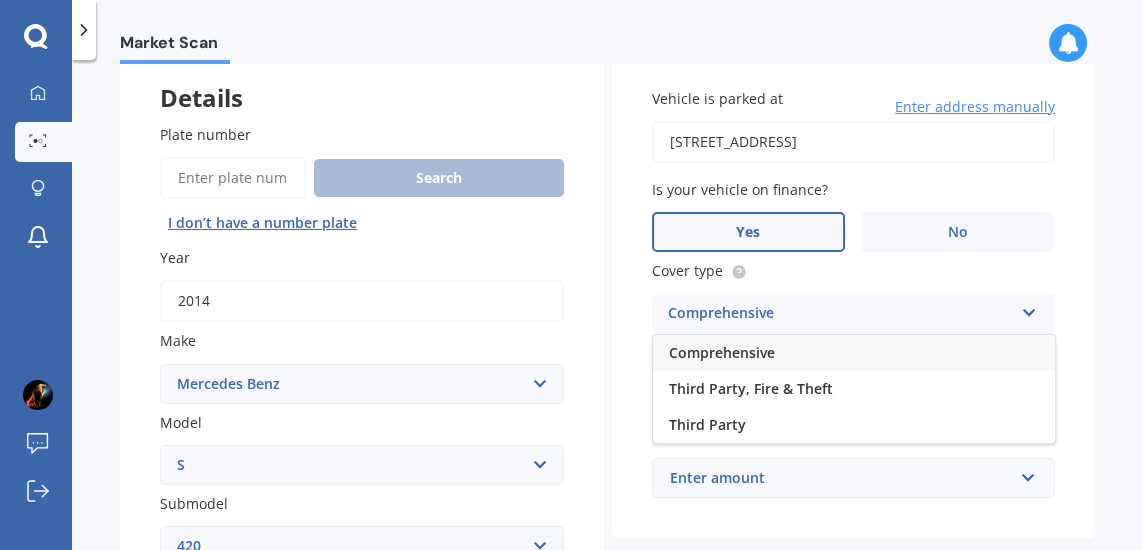 click on "Comprehensive" at bounding box center (854, 353) 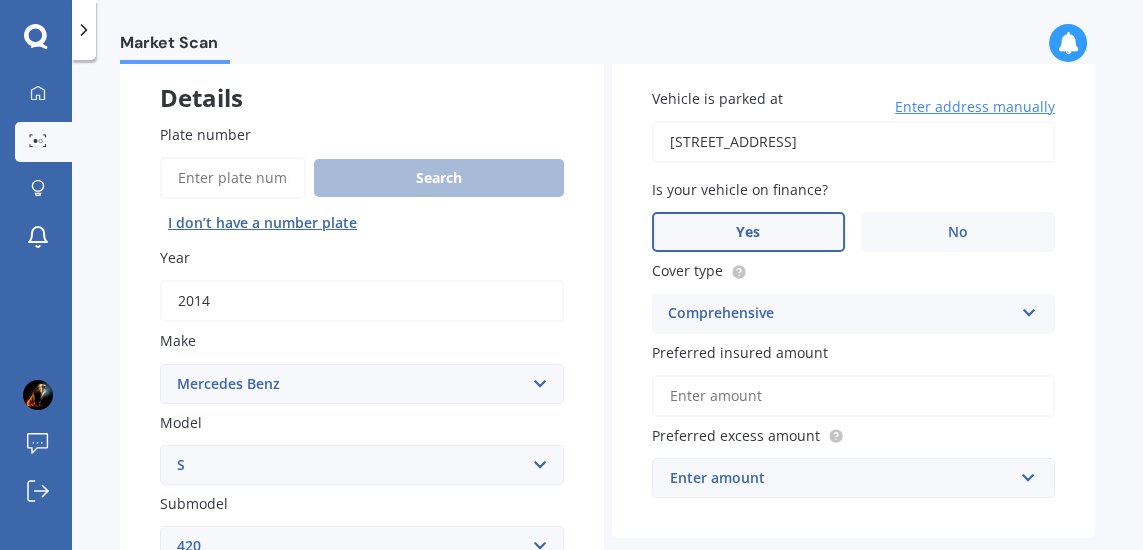 click on "Preferred insured amount" at bounding box center [854, 396] 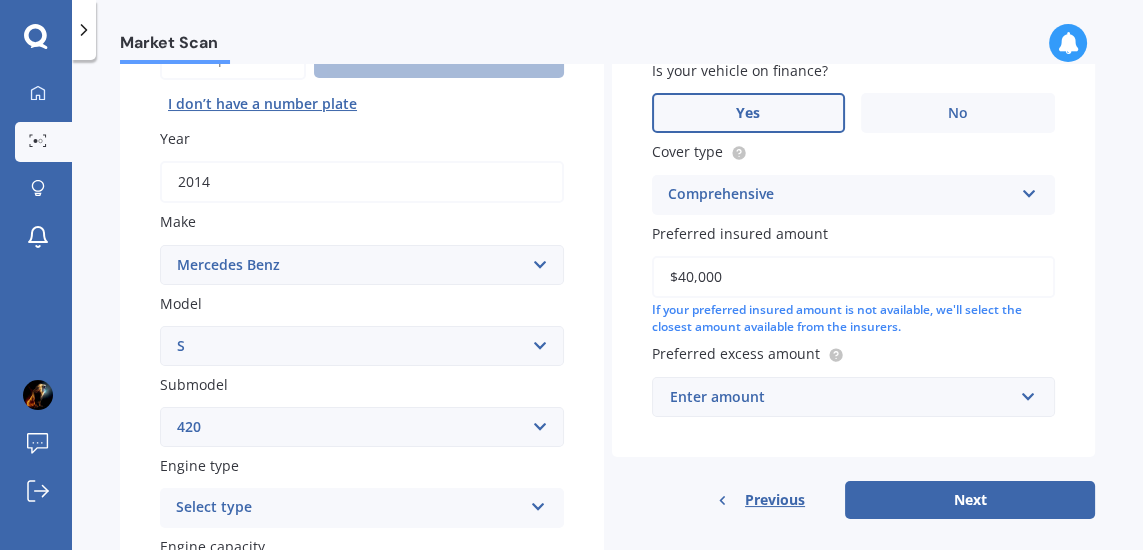 scroll, scrollTop: 254, scrollLeft: 0, axis: vertical 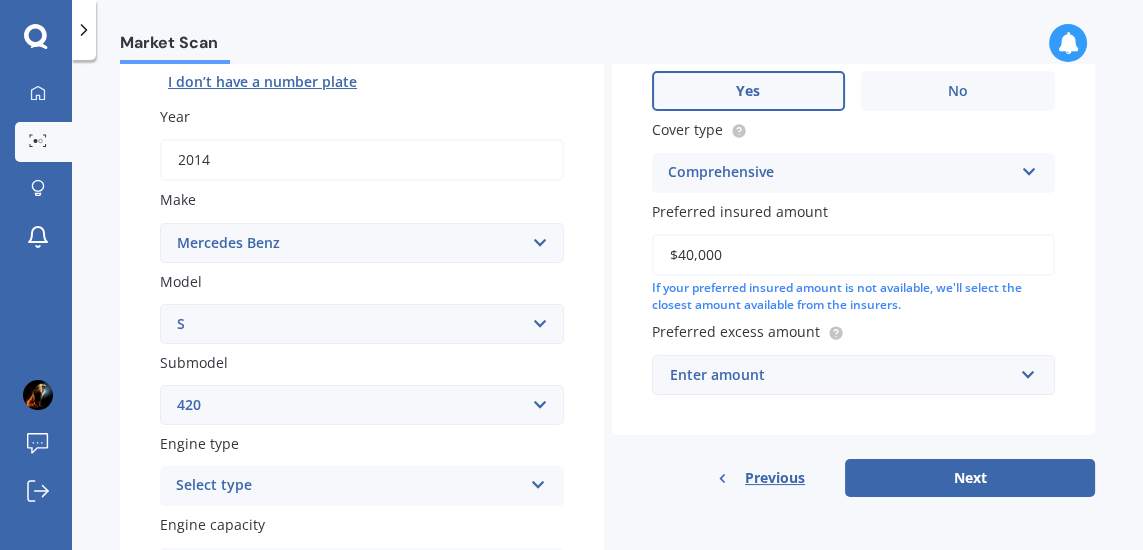type on "$40,000" 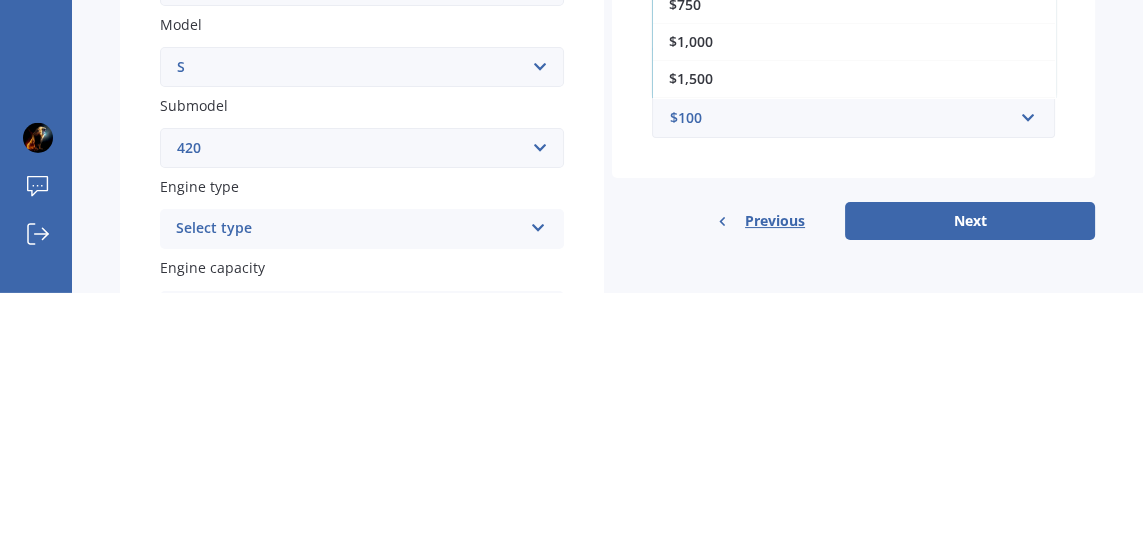 click on "$1,000" at bounding box center [854, 298] 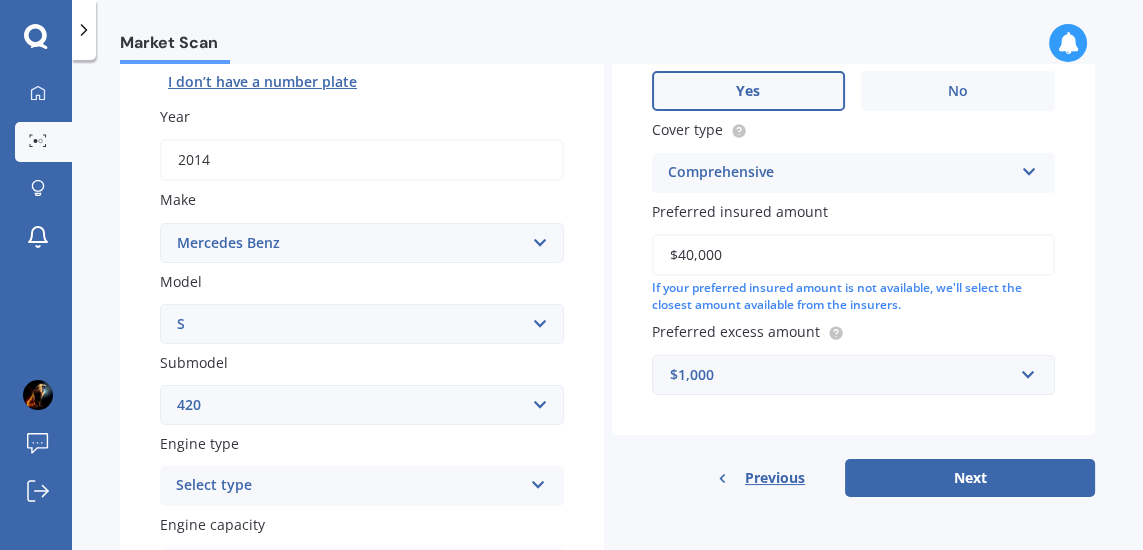 click on "Next" at bounding box center [970, 478] 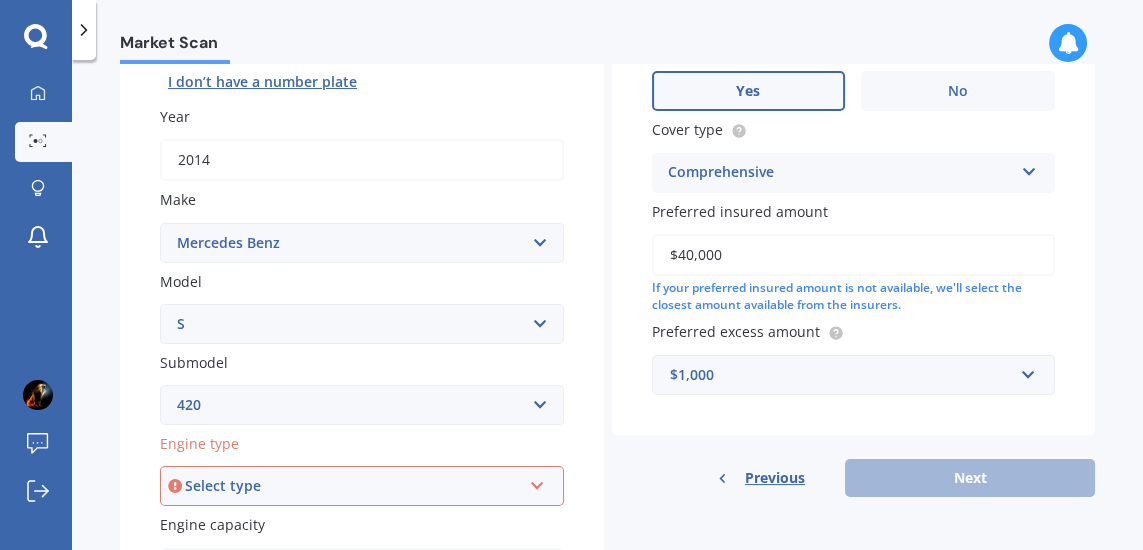 click on "Previous Next" at bounding box center [854, 478] 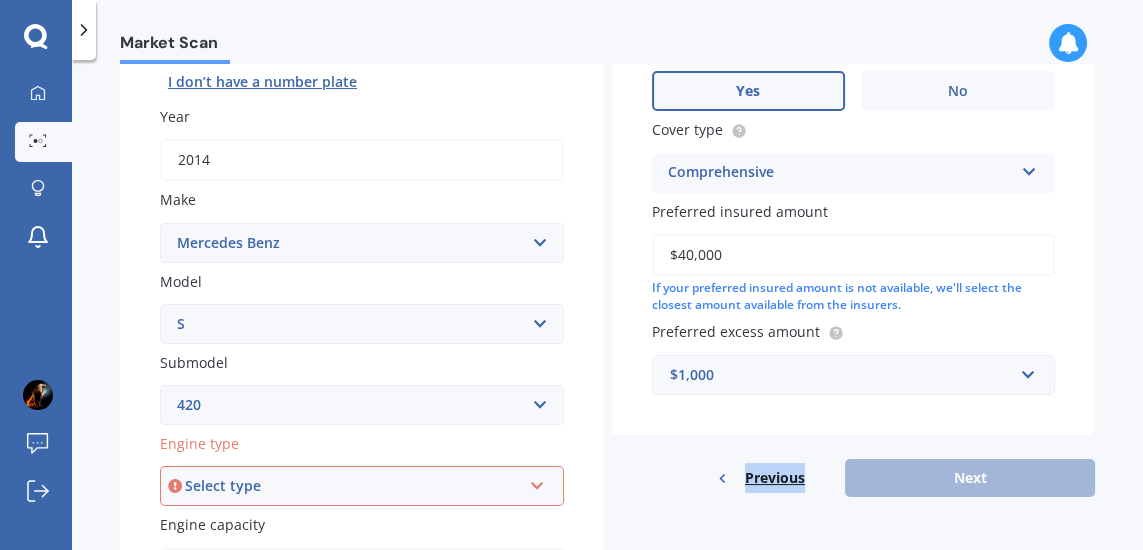 click on "Market Scan Vehicle Market Scan 70 % We just need a few more details to provide an accurate quote Details Plate number Search I don’t have a number plate Year 2014 Make Select make AC ALFA ROMEO ASTON MARTIN AUDI AUSTIN BEDFORD Bentley BMW BYD CADILLAC CAN-AM CHERY CHEVROLET CHRYSLER Citroen CRUISEAIR CUPRA DAEWOO DAIHATSU DAIMLER DAMON DIAHATSU DODGE EXOCET FACTORY FIVE FERRARI FIAT Fiord FLEETWOOD FORD FOTON FRASER GEELY GENESIS GEORGIE BOY GMC GREAT WALL GWM HAVAL HILLMAN HINO HOLDEN HOLIDAY RAMBLER HONDA HUMMER HYUNDAI INFINITI ISUZU IVECO JAC JAECOO JAGUAR JEEP KGM KIA LADA LAMBORGHINI LANCIA LANDROVER LDV LEXUS LINCOLN LOTUS LUNAR M.G M.G. MAHINDRA MASERATI MAZDA MCLAREN MERCEDES AMG Mercedes Benz MERCEDES-AMG MERCURY MINI MITSUBISHI MORGAN MORRIS NEWMAR Nissan OMODA OPEL OXFORD PEUGEOT Plymouth Polestar PONTIAC PORSCHE PROTON RAM Range Rover Rayne RENAULT ROLLS ROYCE ROVER SAAB SATURN SEAT SHELBY SKODA SMART SSANGYONG SUBARU SUZUKI TATA TESLA TIFFIN Toyota TRIUMPH TVR Vauxhall VOLKSWAGEN VOLVO ZX 190" at bounding box center [607, 309] 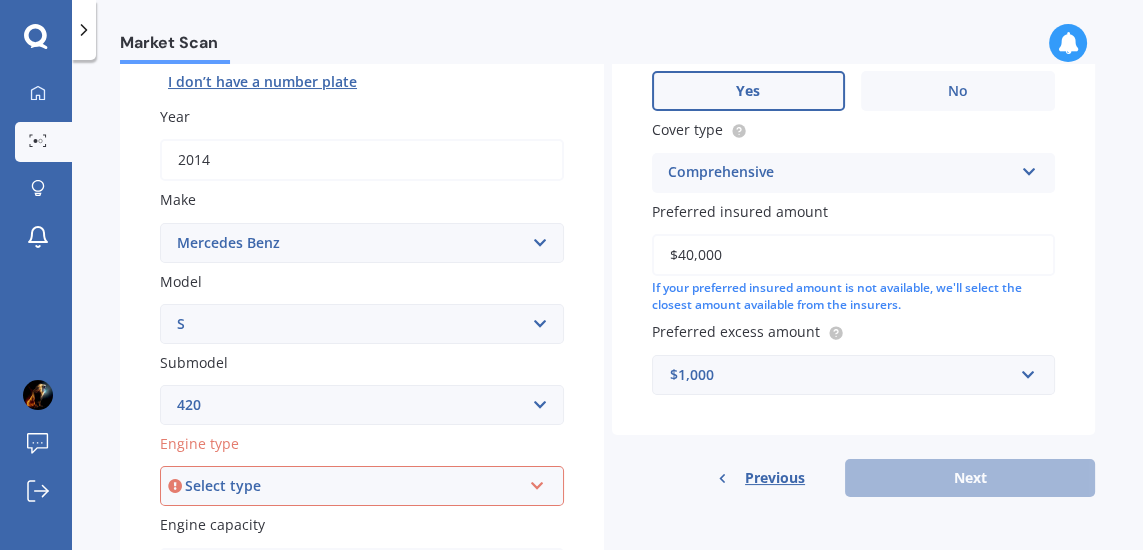 click on "Previous Next" at bounding box center (854, 478) 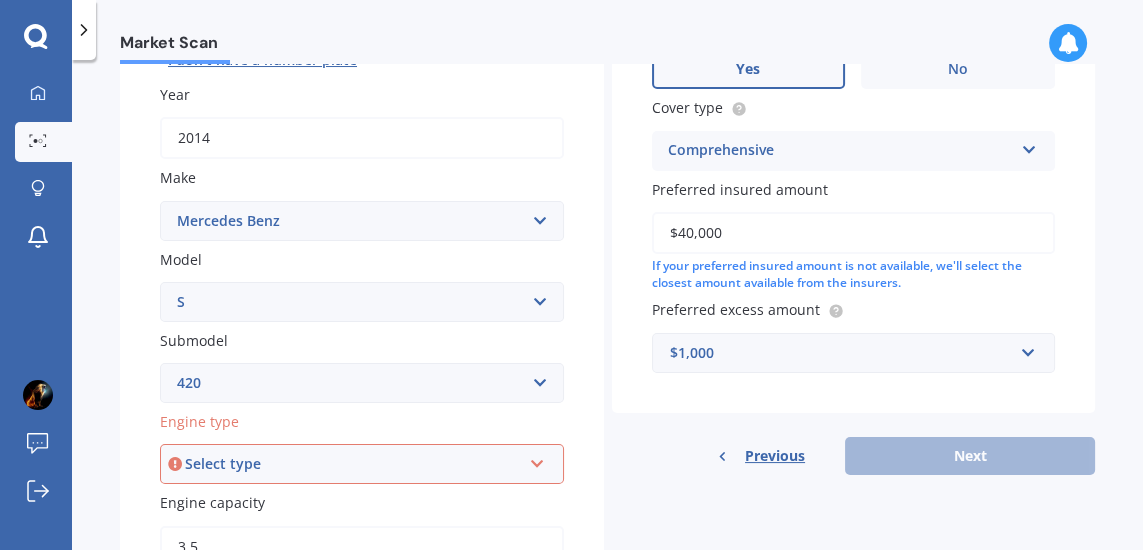 scroll, scrollTop: 282, scrollLeft: 0, axis: vertical 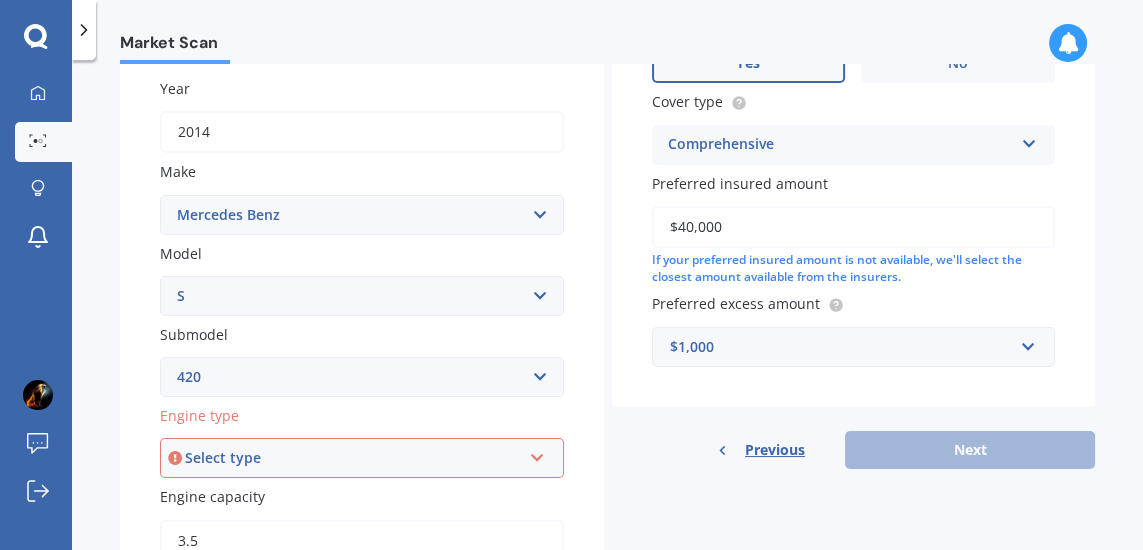 click on "Previous Next" at bounding box center (854, 450) 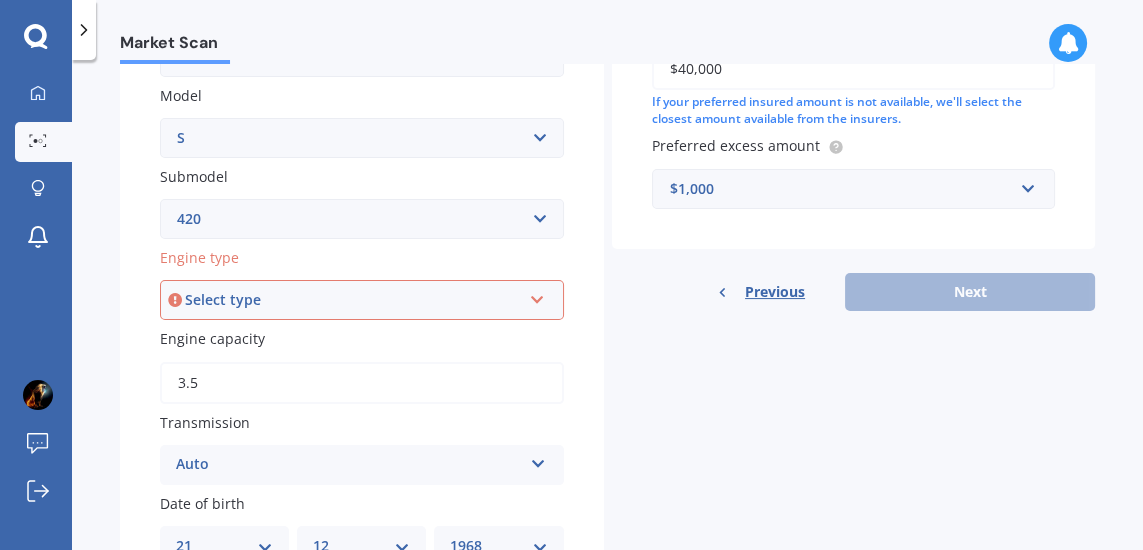 scroll, scrollTop: 437, scrollLeft: 0, axis: vertical 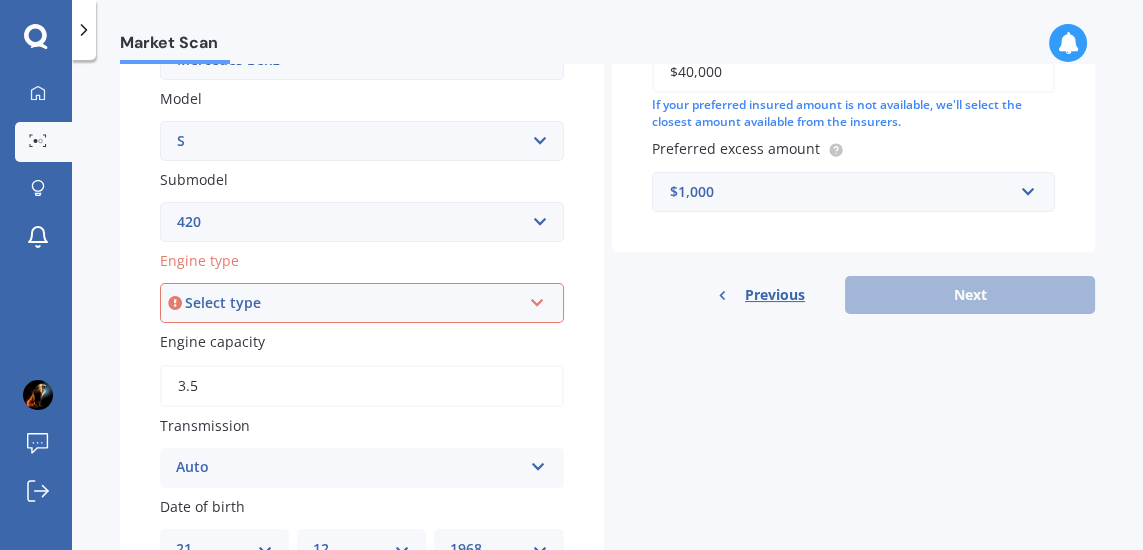 click at bounding box center [537, 299] 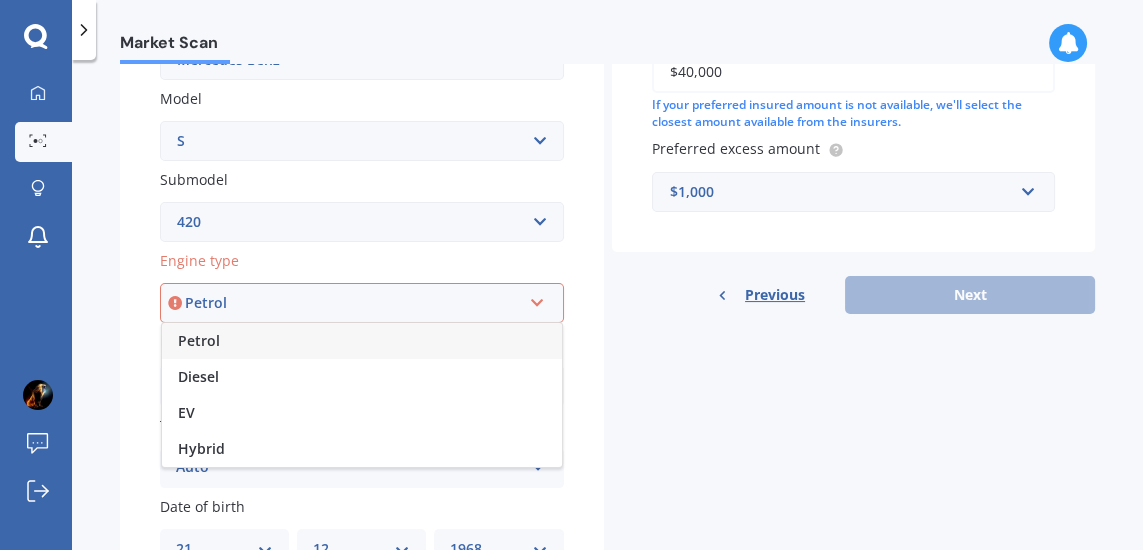click on "Hybrid" at bounding box center [362, 449] 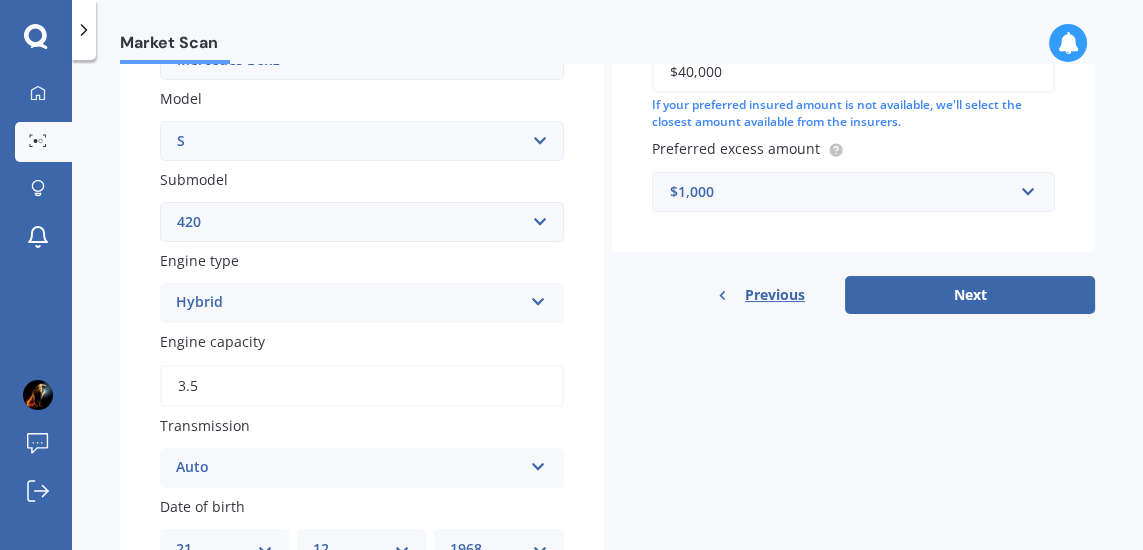 click on "Next" at bounding box center (970, 295) 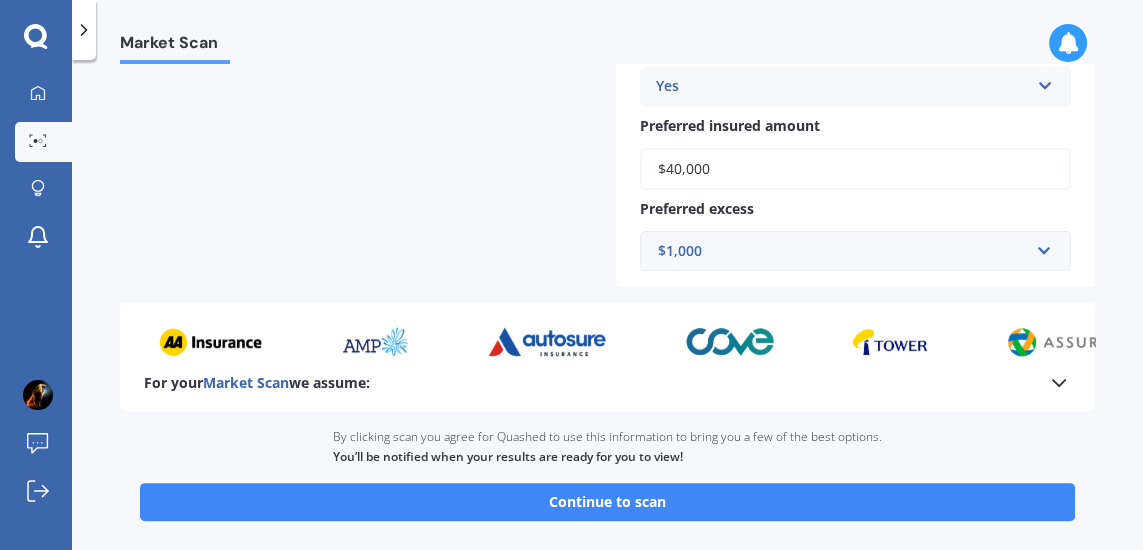 scroll, scrollTop: 741, scrollLeft: 0, axis: vertical 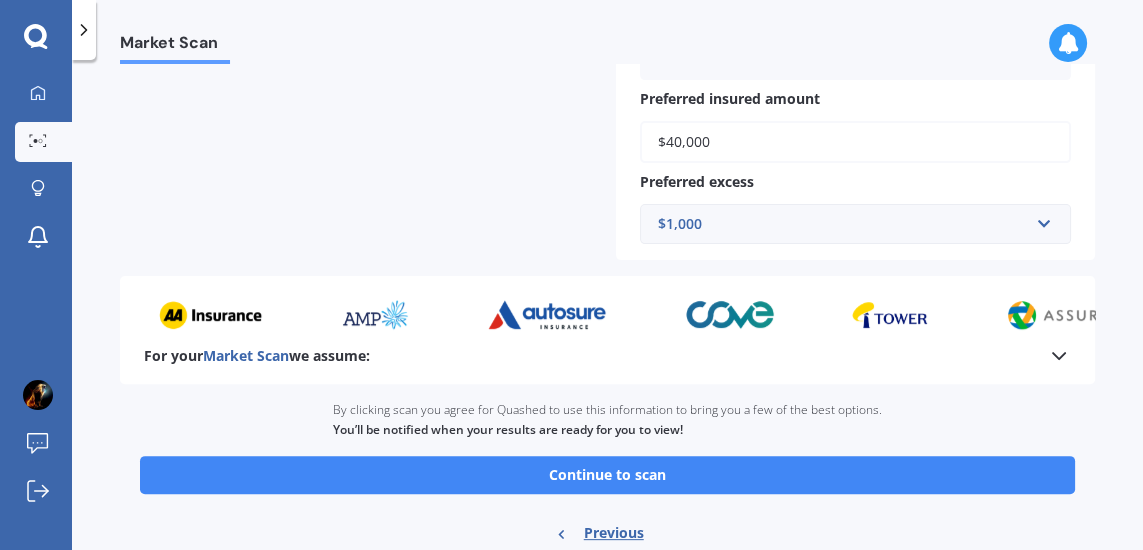 click on "Continue to scan" at bounding box center (607, 475) 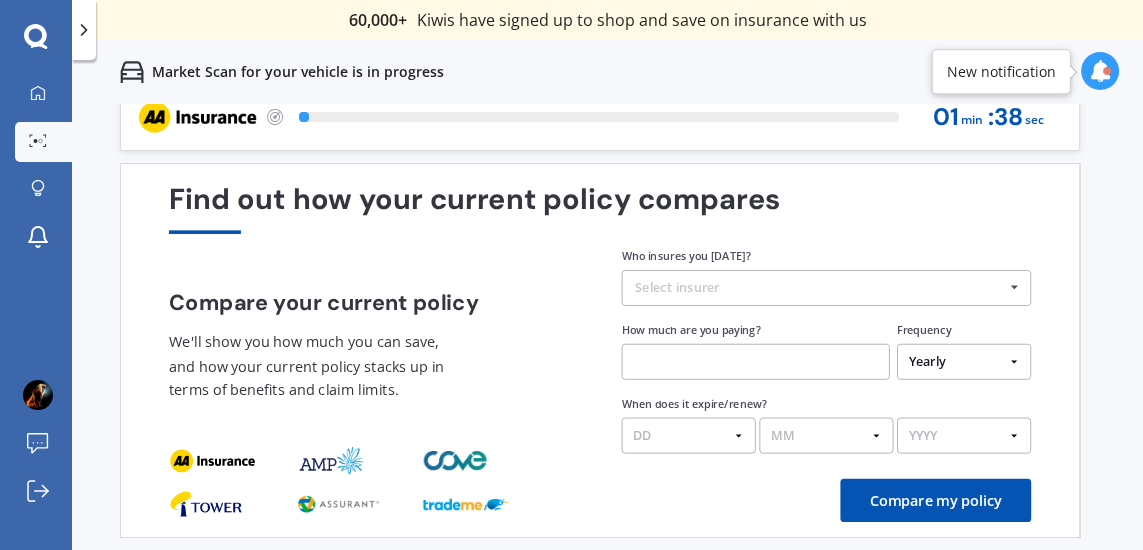 scroll, scrollTop: 0, scrollLeft: 0, axis: both 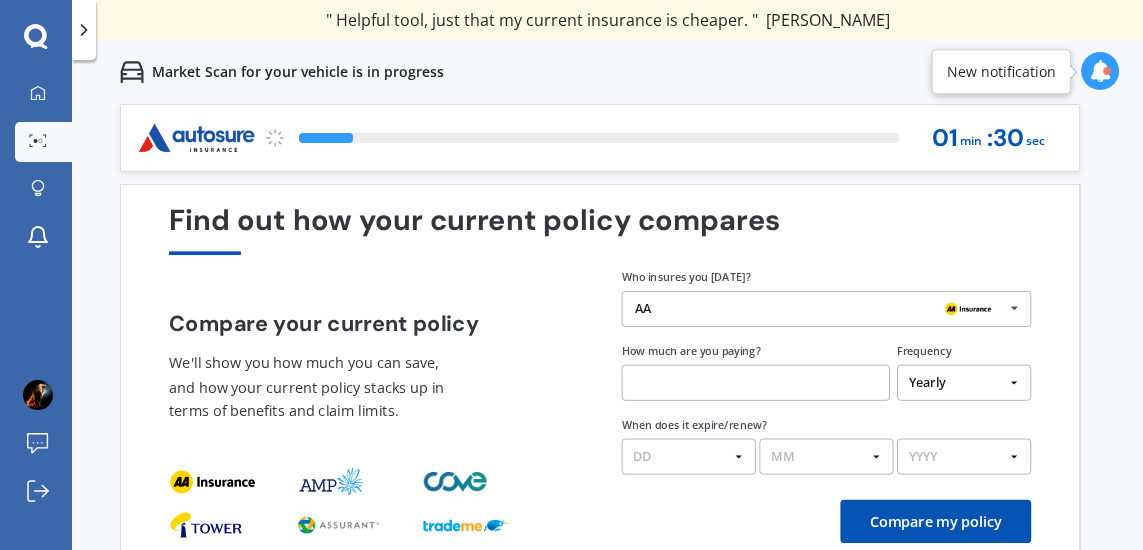 click at bounding box center (1014, 308) 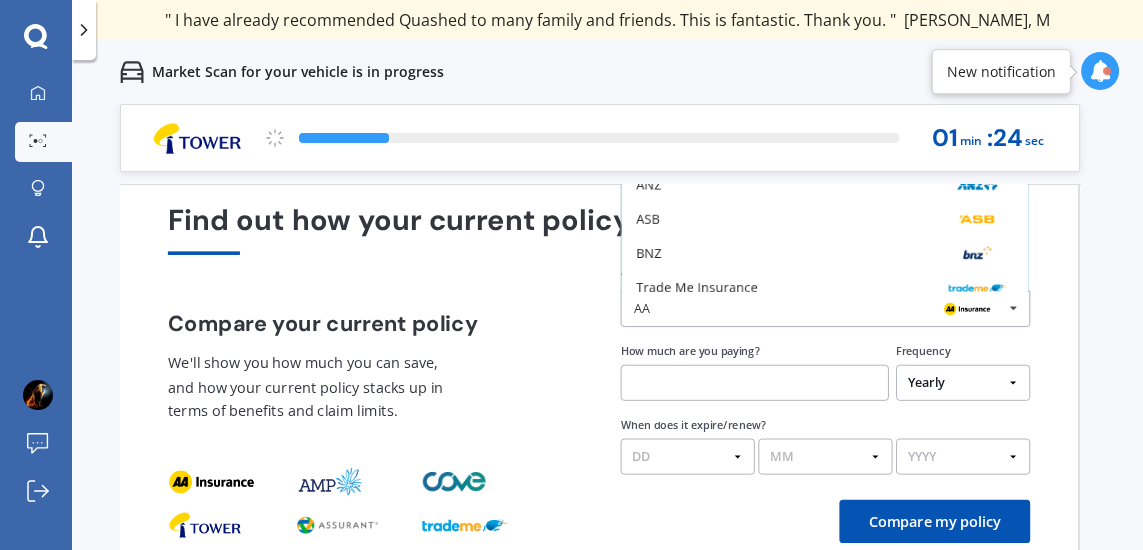 scroll, scrollTop: 0, scrollLeft: 0, axis: both 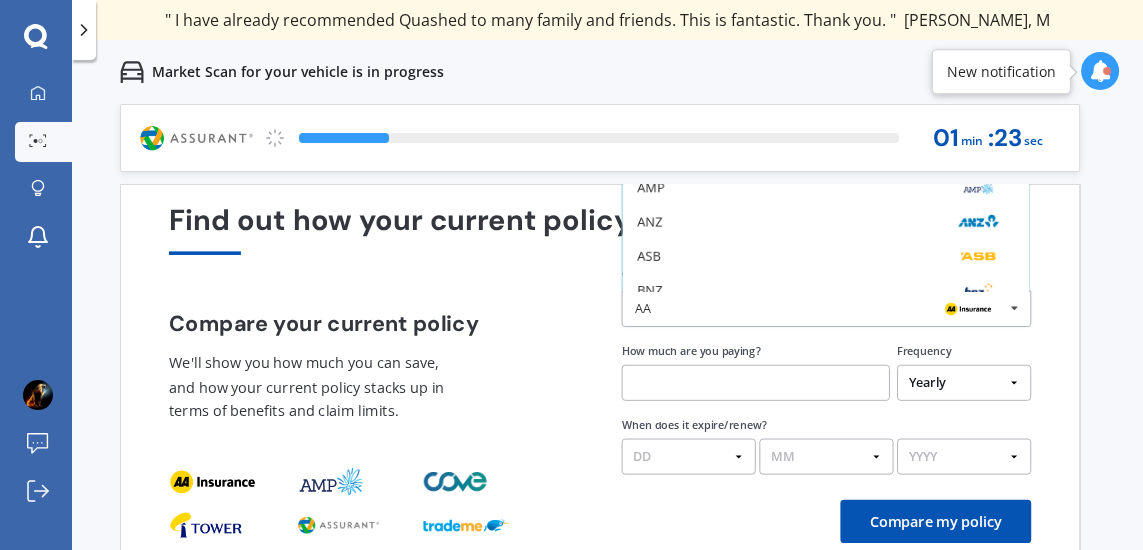click on "Previous 60,000+ Kiwis have signed up to shop and save on insurance with us " Helpful tool, just that my current insurance is cheaper. " Casey, H " I have already recommended Quashed to many family and friends. This is fantastic. Thank you. " Quinn, M " A very useful tool and is easy to use. Highly recommended! " Yang, Z " Useful tool to check whether our current prices are competitive - which they are. " Kate, G " My current car insurance was half of the cheapest quoted here, so I'll stick with them. " Hayley, N " Gave exactly the same results. " Phillip, S " It's pretty accurate. Good service. " Mala, P " That was very helpful as it provided all the details required to make the necessary decision. " Tony, I " I've already recommended to a number of people. " Vanessa, J " Good to know my existing cover is so good! " Sheridan, J " Excellent site! I saved $300 off my existing policy. " Lian, G " Great stuff team! first time using it, and it was very clear and concise. " Lewis, B   Next 15 % 01 min :  23 sec" at bounding box center (607, 379) 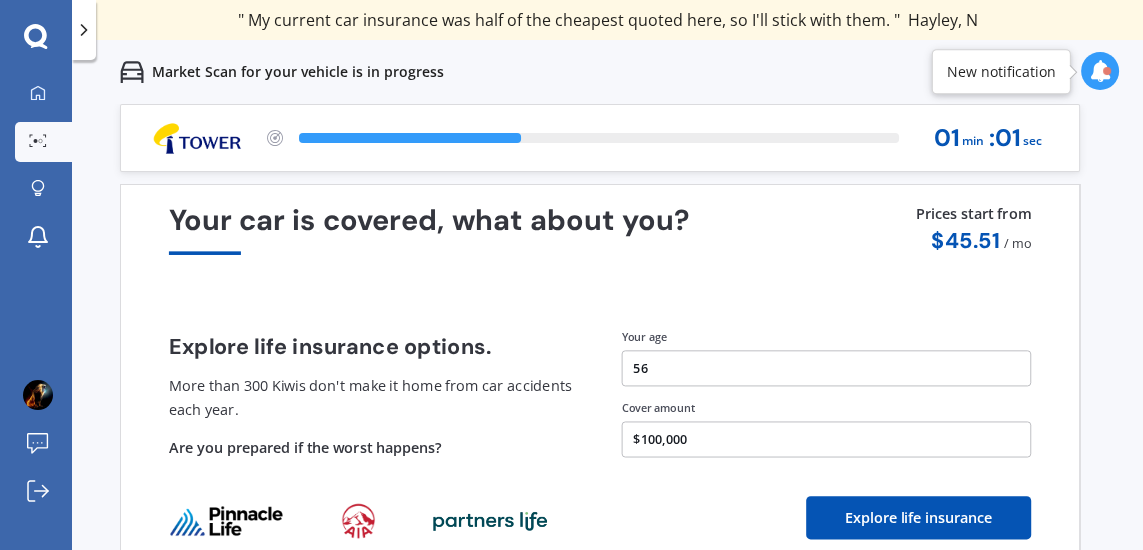 click on "$100,000" at bounding box center [827, 439] 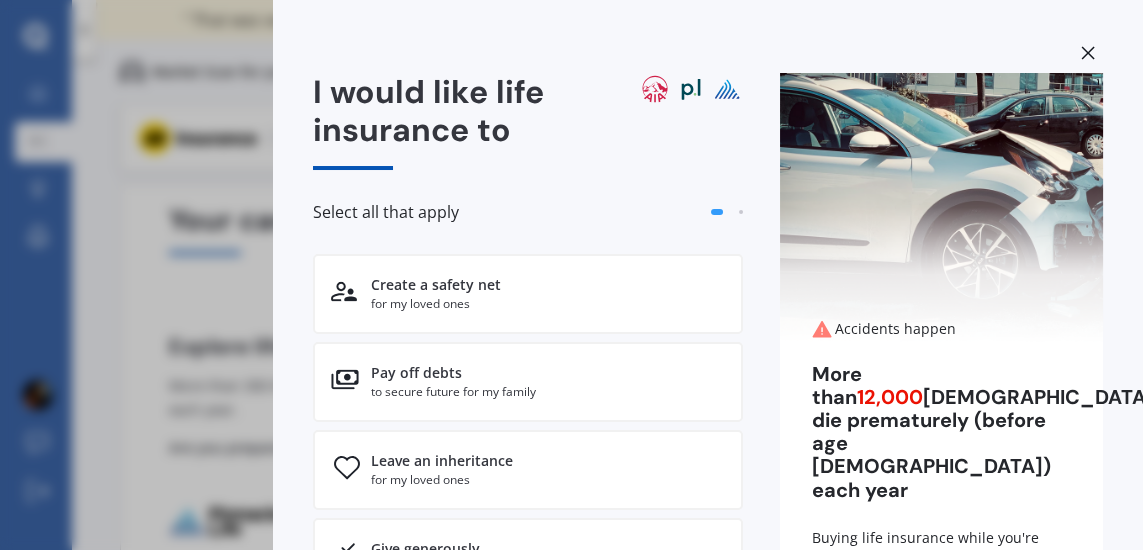 scroll, scrollTop: 0, scrollLeft: 0, axis: both 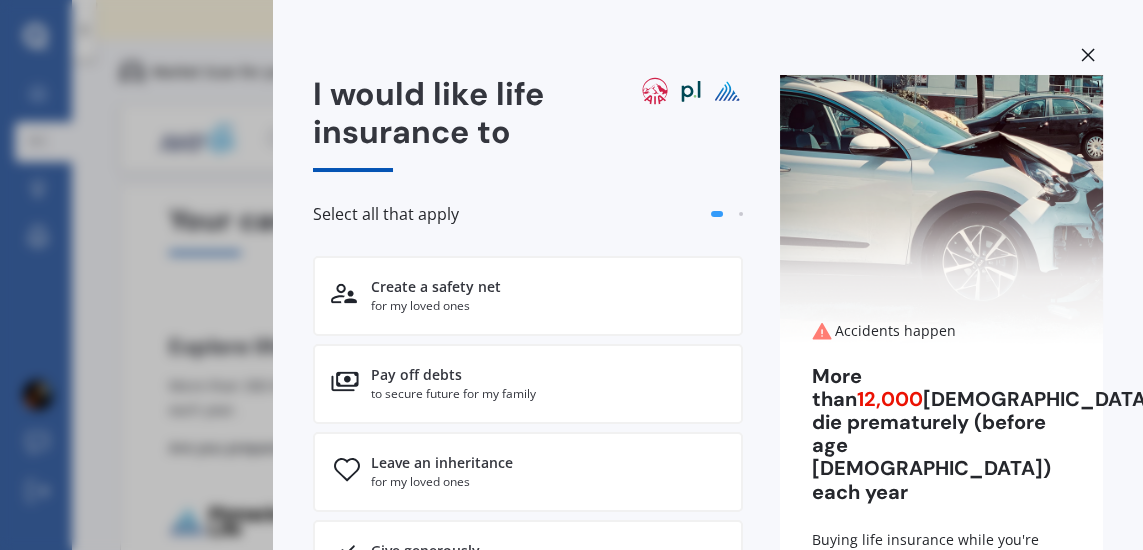 click on "Next" at bounding box center (1032, 591) 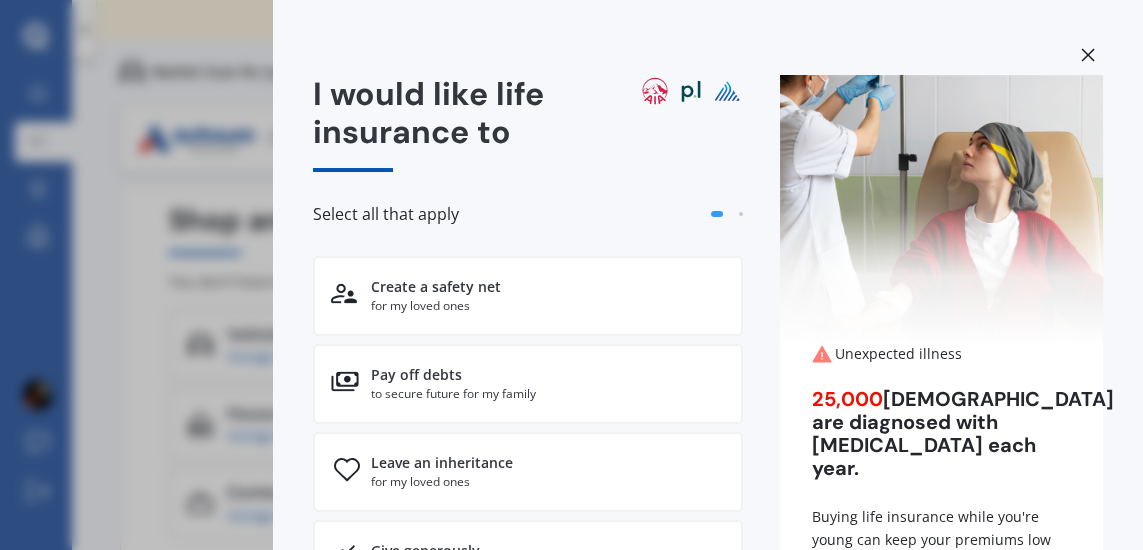 click at bounding box center [1088, 57] 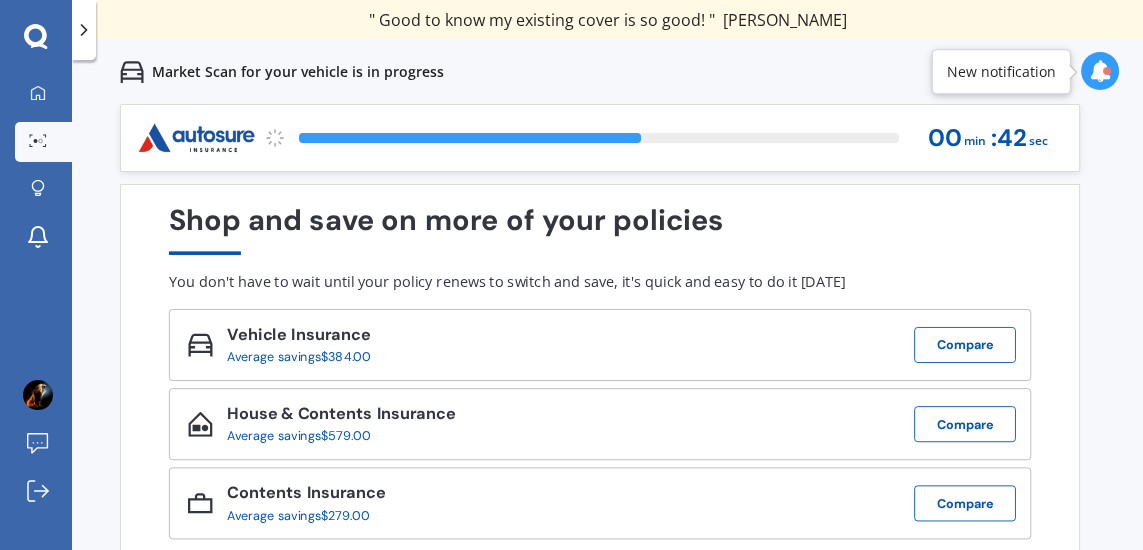 click on "Prev" at bounding box center (168, 591) 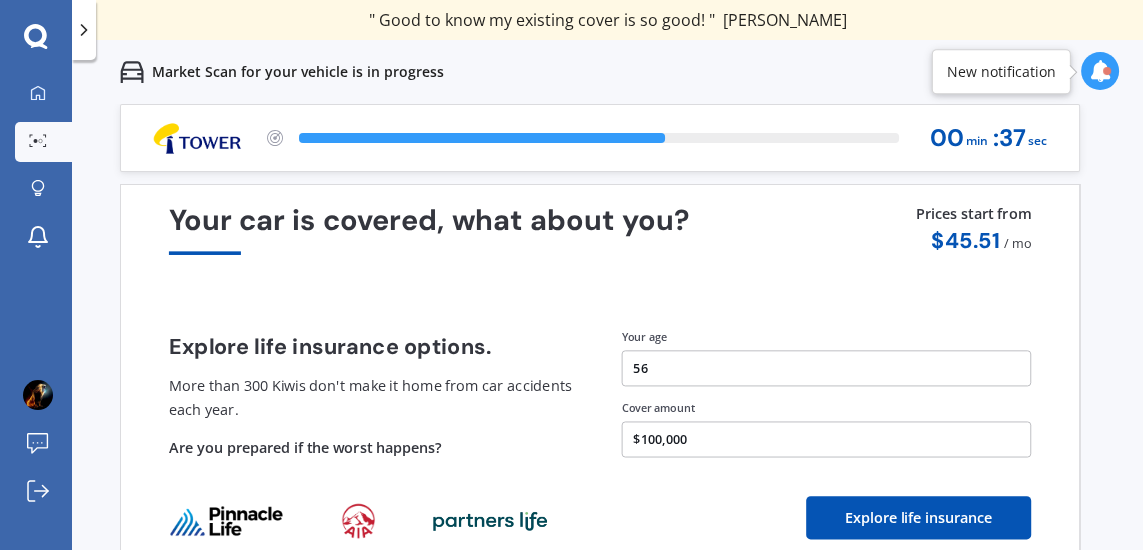click on "Next" at bounding box center (1032, 591) 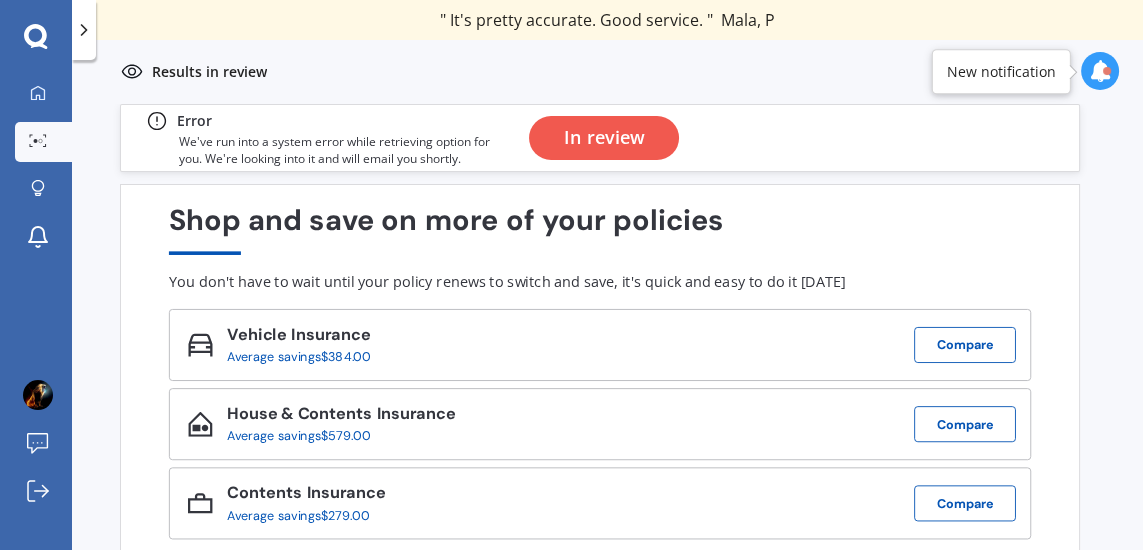 click at bounding box center (1100, 71) 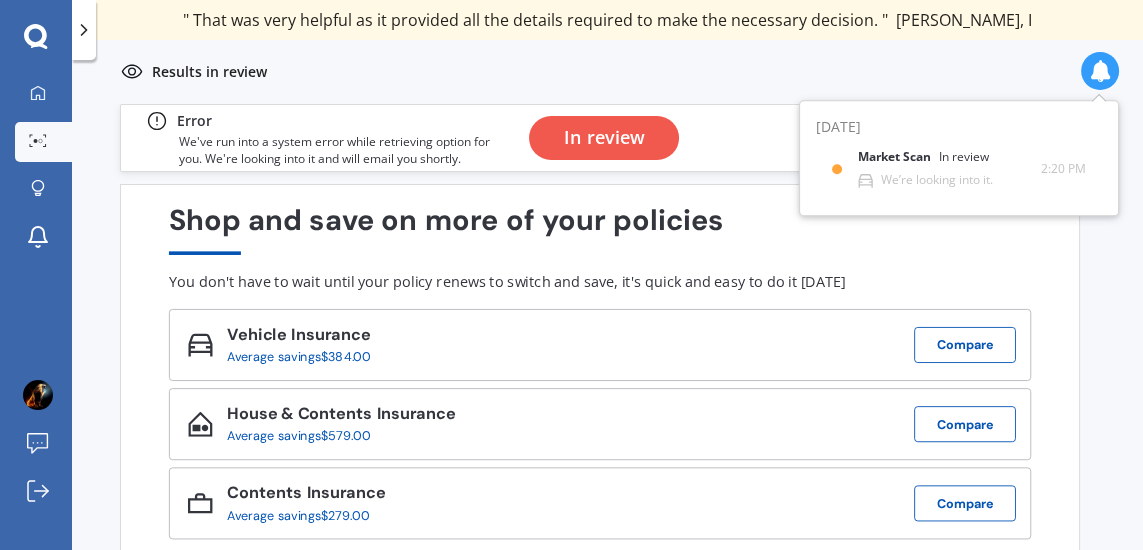 click on "Market Scan In review We’re looking into it. 2:20 PM 2:20 PM" at bounding box center (959, 169) 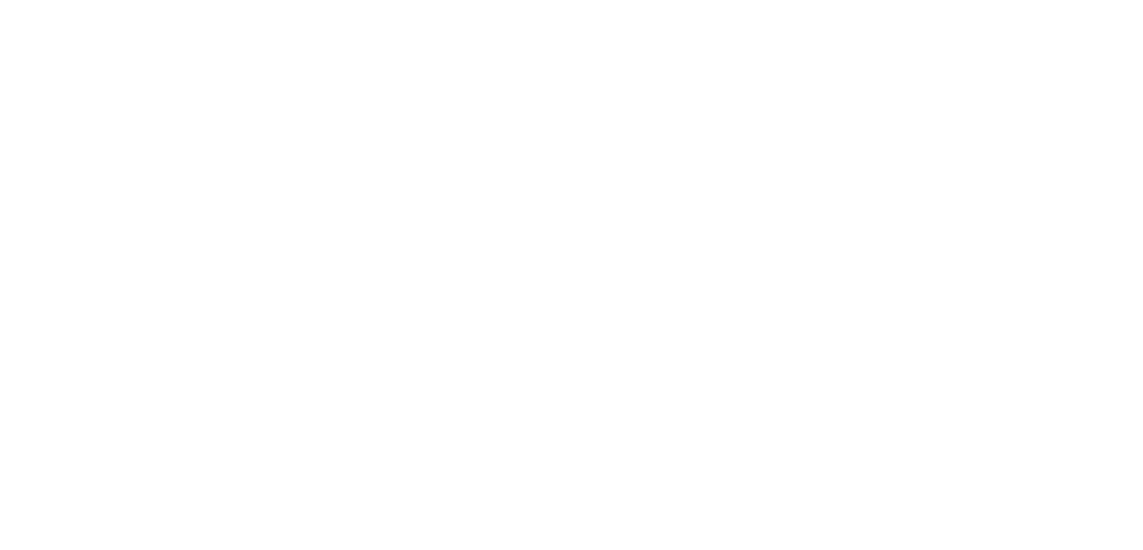 scroll, scrollTop: 0, scrollLeft: 0, axis: both 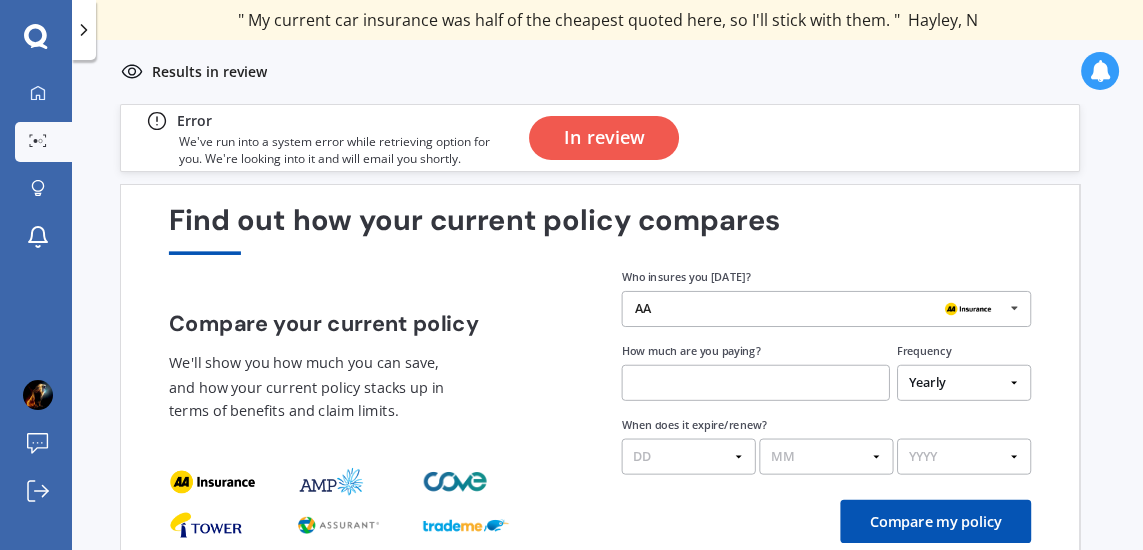 click on "In review" at bounding box center [604, 138] 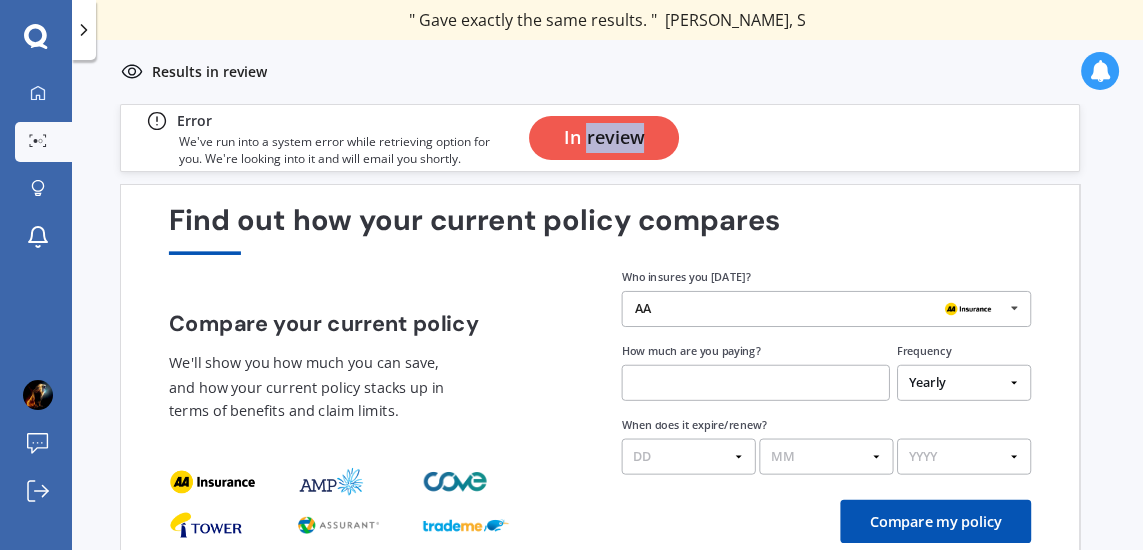 click on "In review" at bounding box center (792, 138) 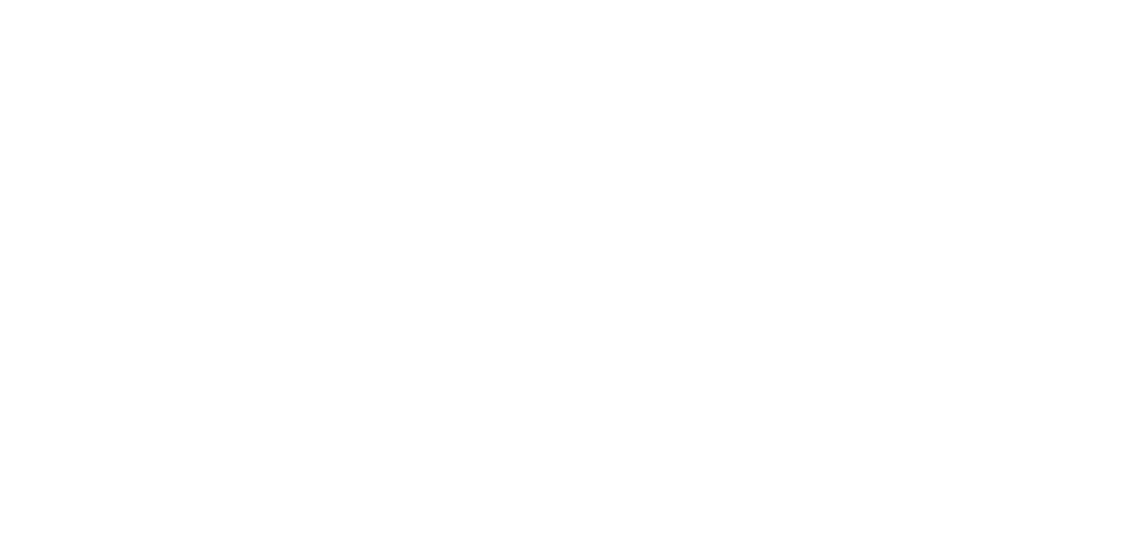 scroll, scrollTop: 0, scrollLeft: 0, axis: both 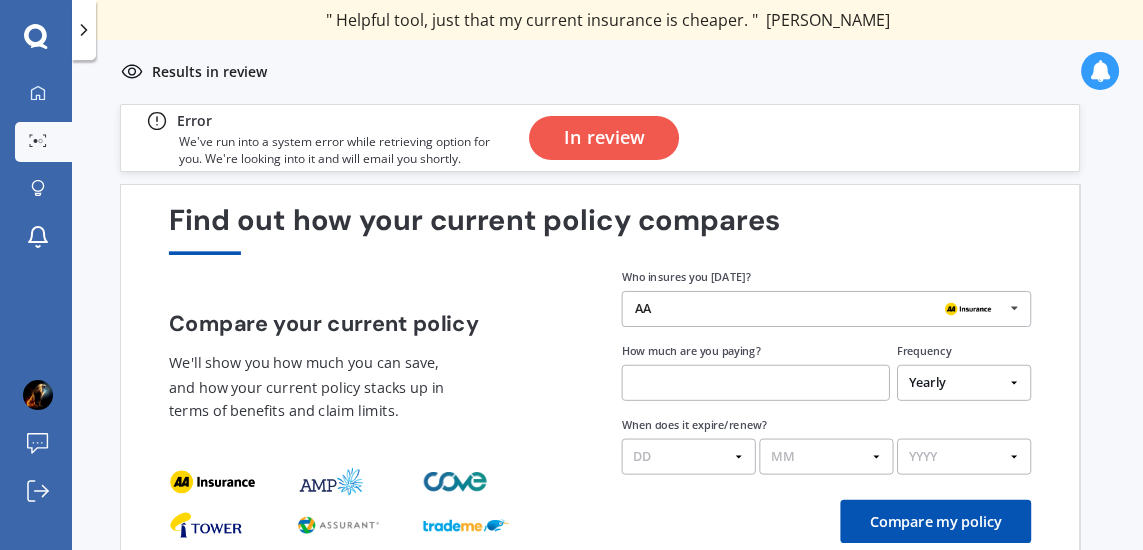 click on "Next" at bounding box center (1032, 591) 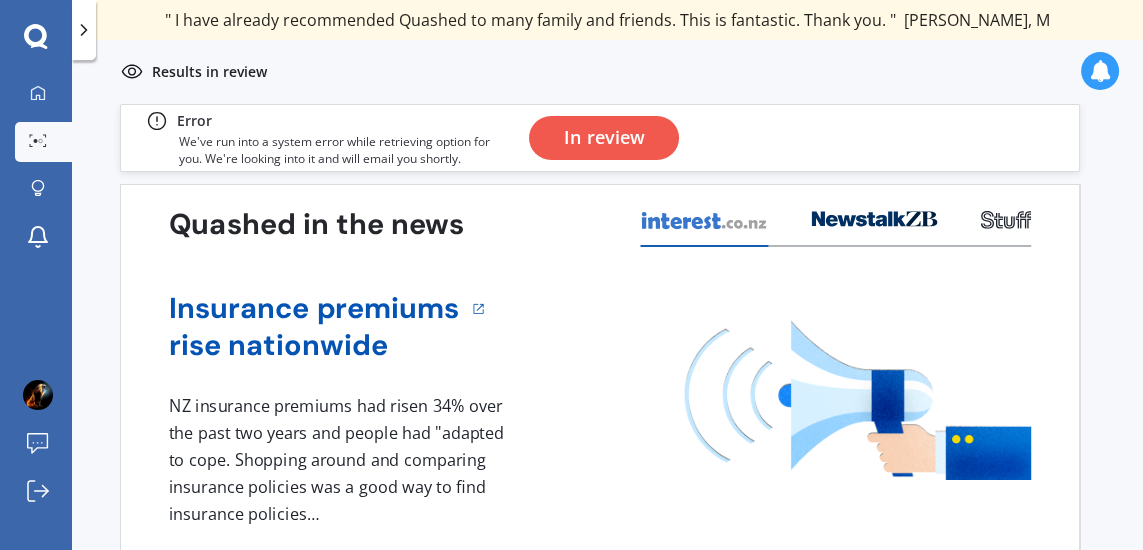click on "Next" at bounding box center [1032, 591] 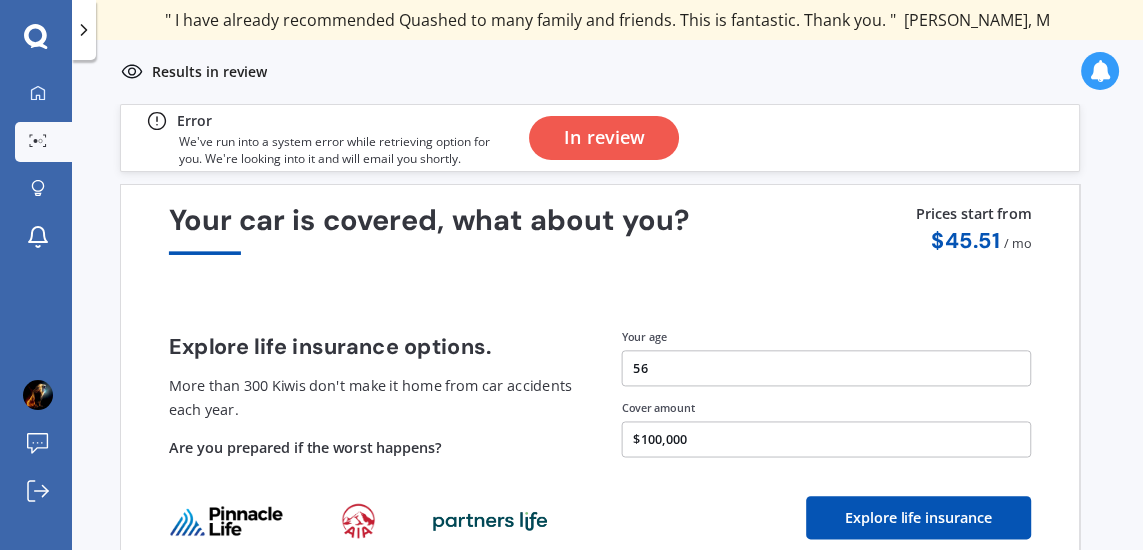 click on "In review" at bounding box center [604, 138] 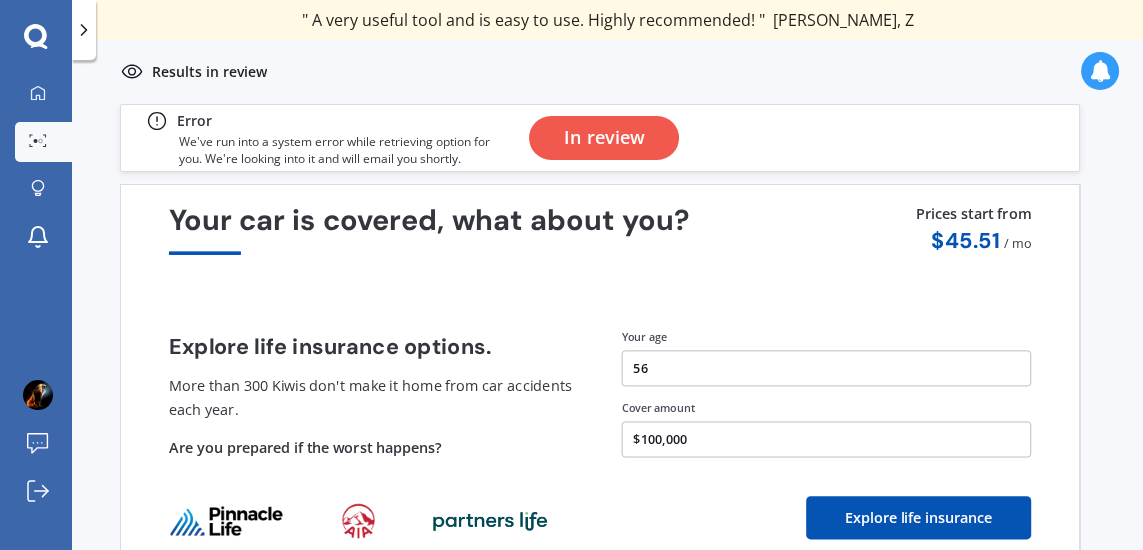 click on "Next" at bounding box center (1032, 591) 